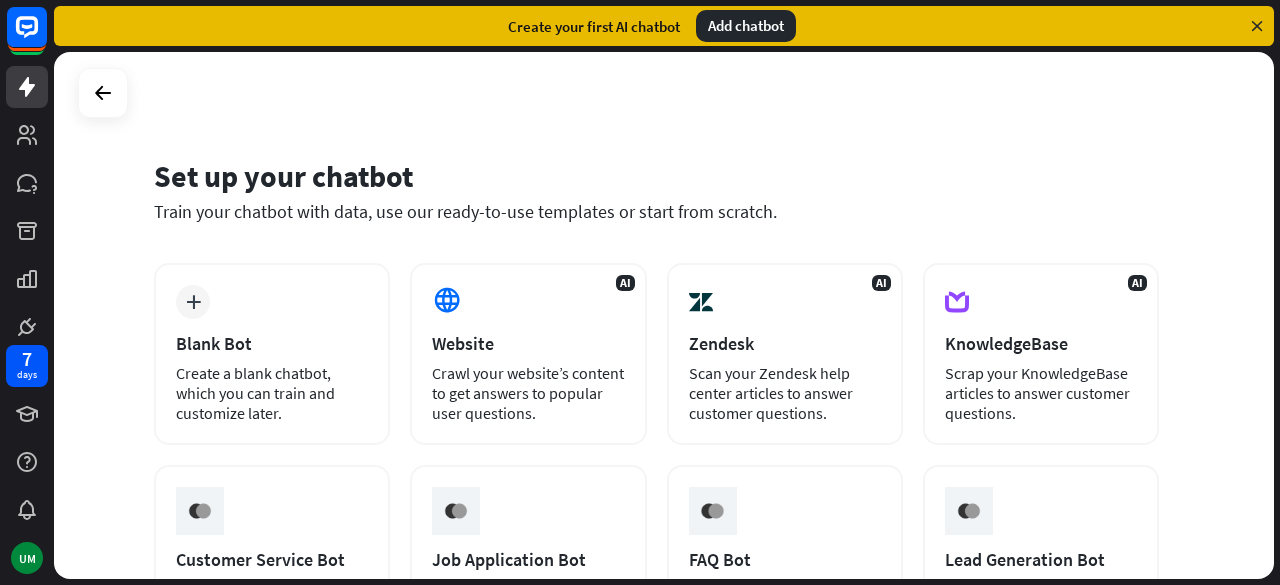 scroll, scrollTop: 0, scrollLeft: 0, axis: both 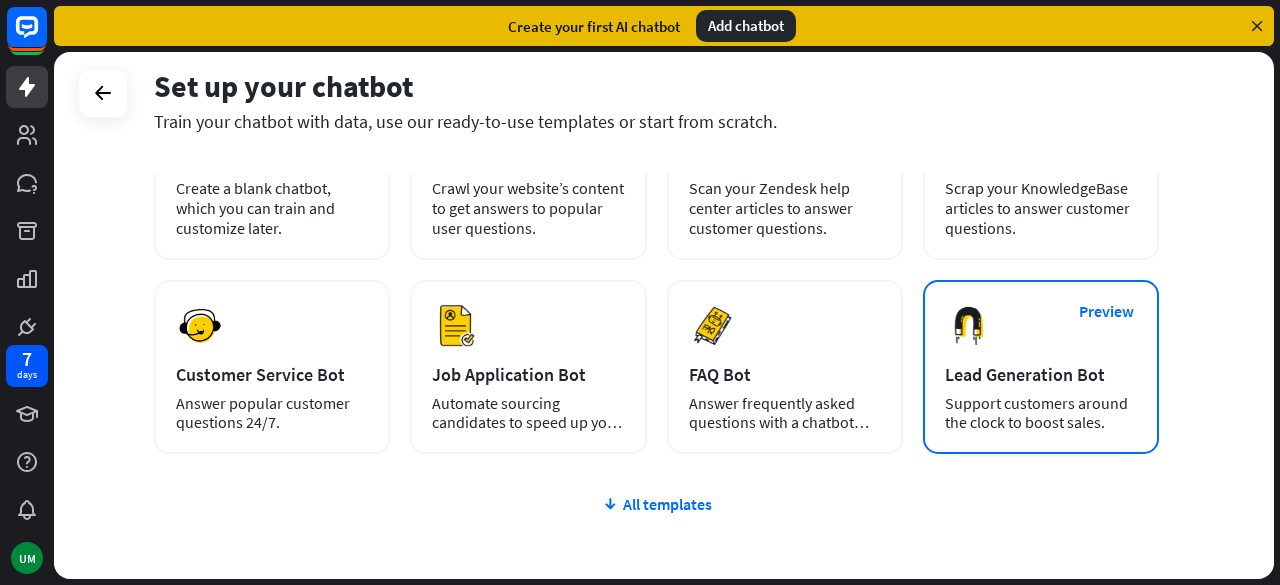 click on "Support customers around the clock to boost sales." at bounding box center [1041, 413] 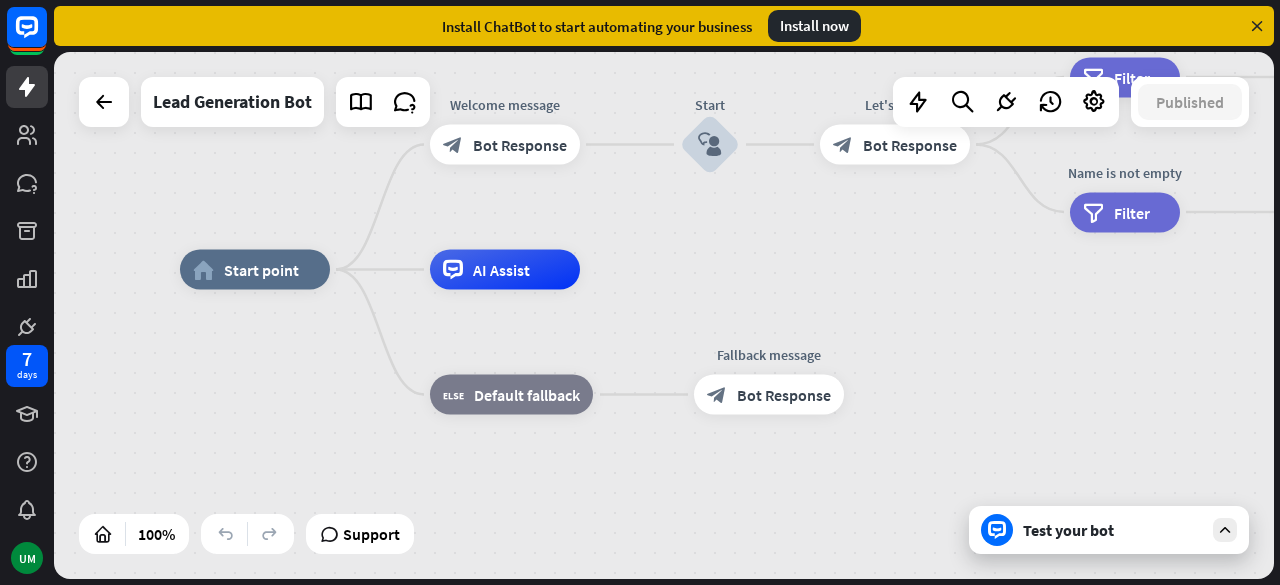 drag, startPoint x: 1082, startPoint y: 396, endPoint x: 966, endPoint y: 350, distance: 124.78782 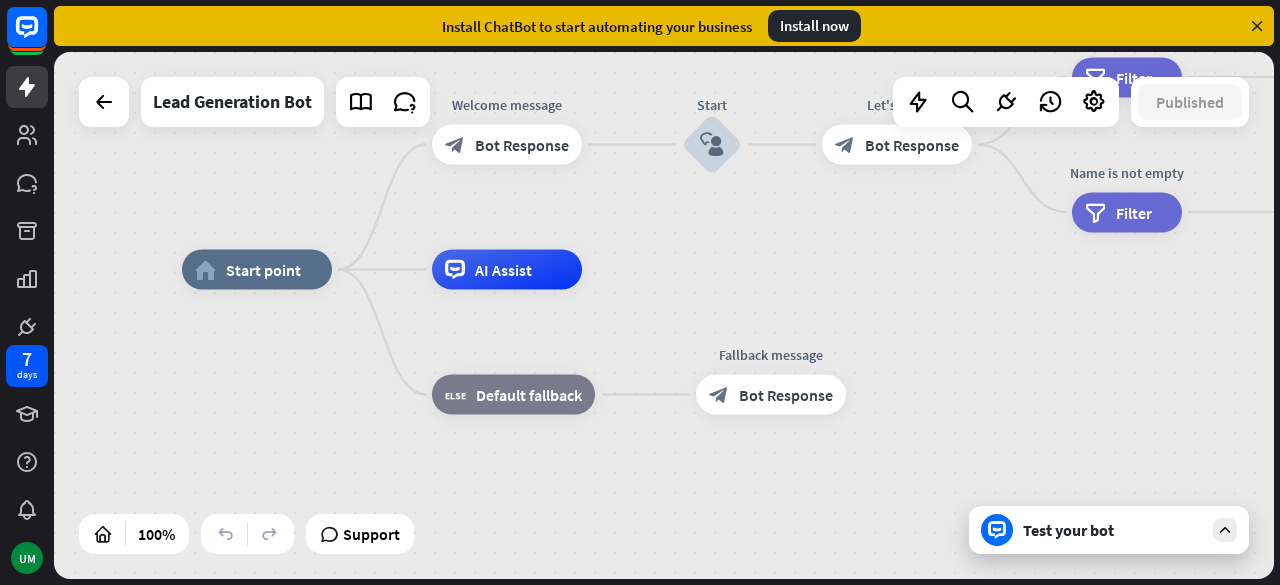 click at bounding box center (1225, 530) 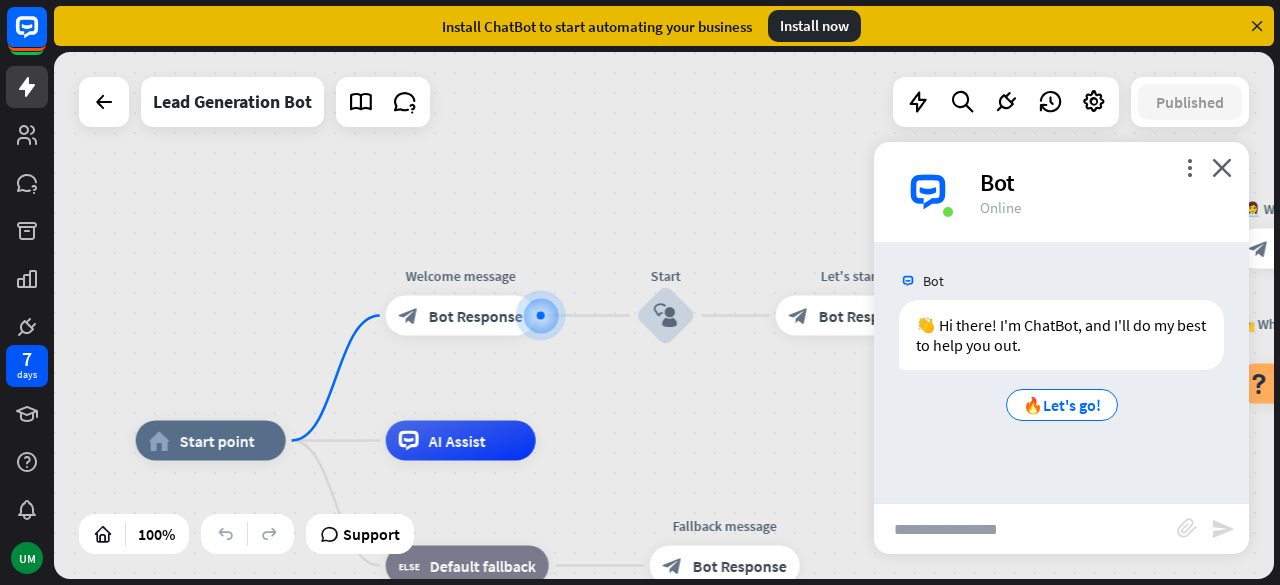 click at bounding box center (1025, 529) 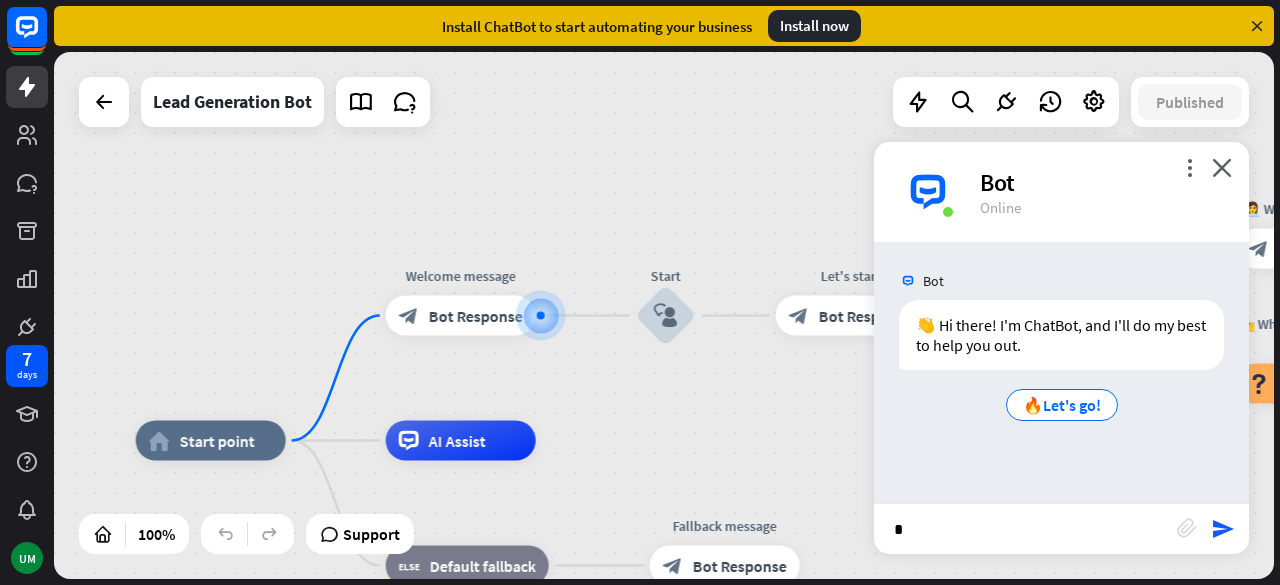 type on "**" 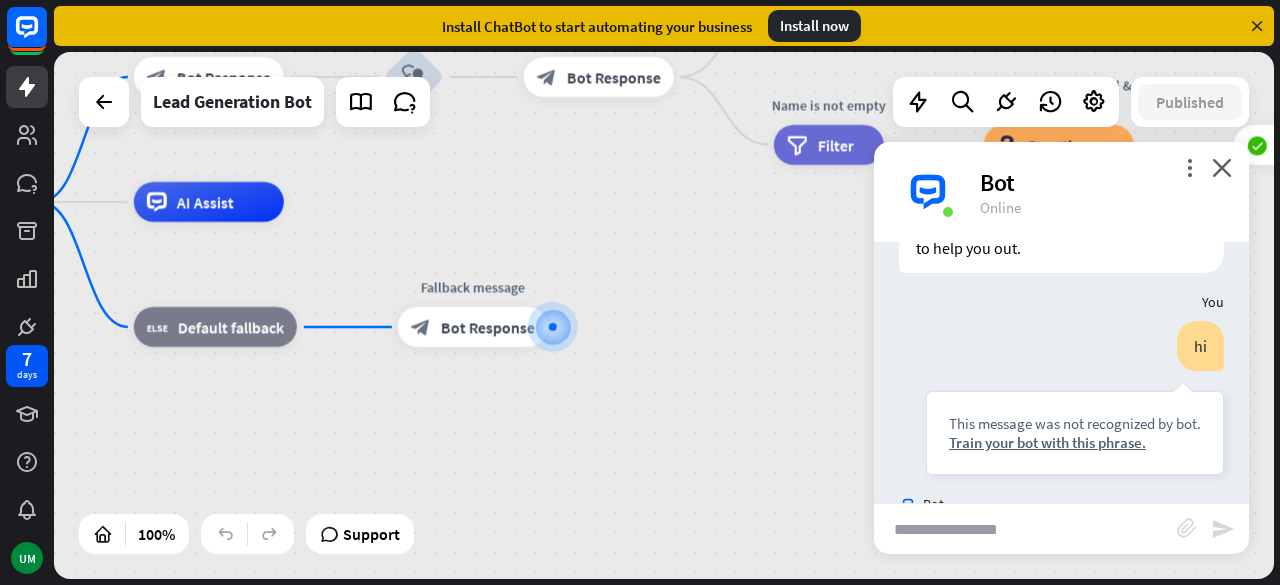 scroll, scrollTop: 195, scrollLeft: 0, axis: vertical 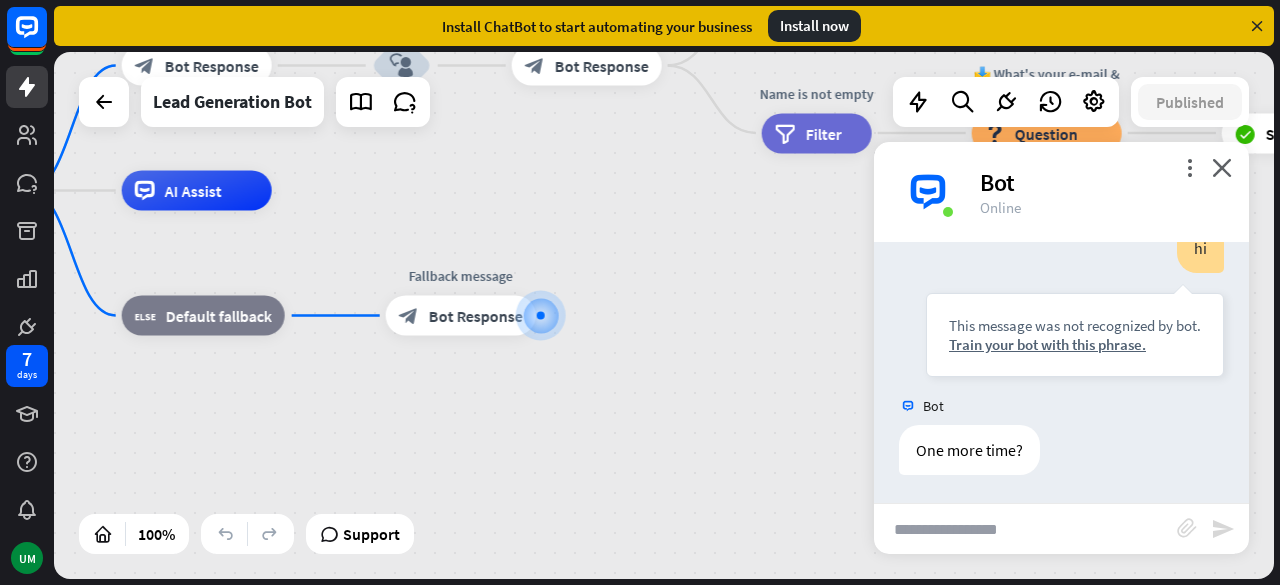 click at bounding box center [1025, 529] 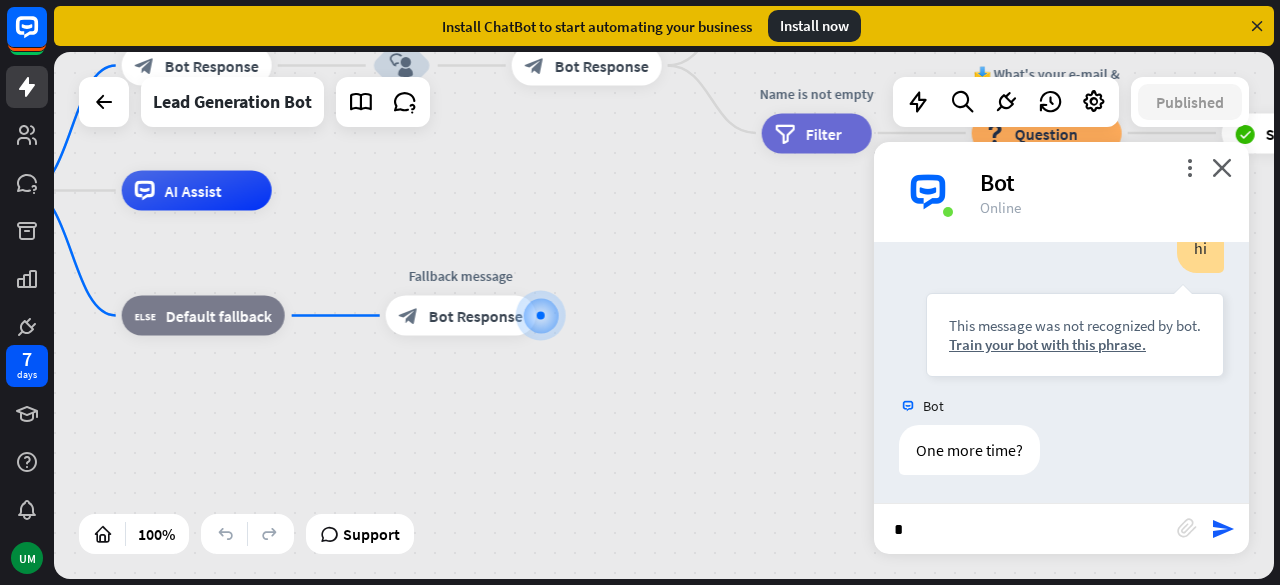 type on "**" 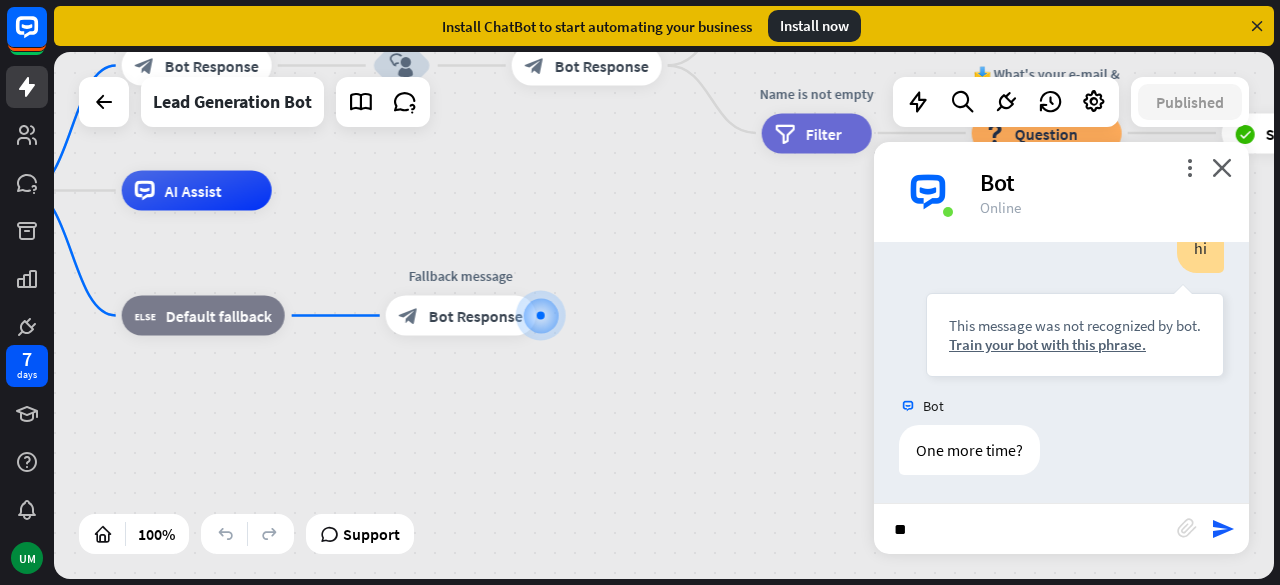 type 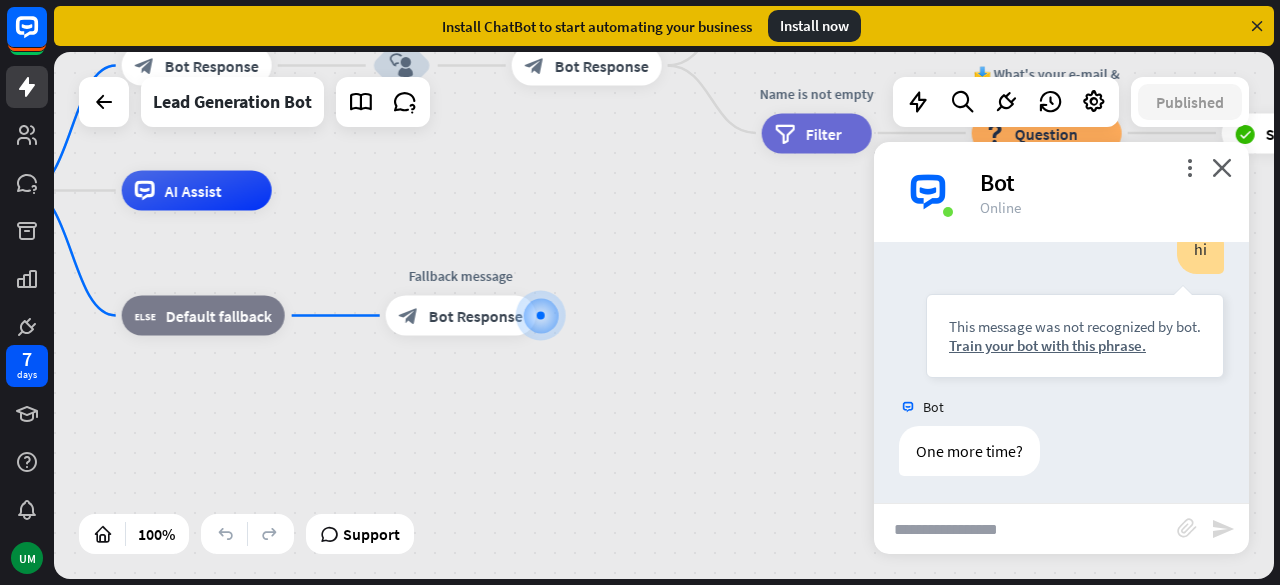 scroll, scrollTop: 494, scrollLeft: 0, axis: vertical 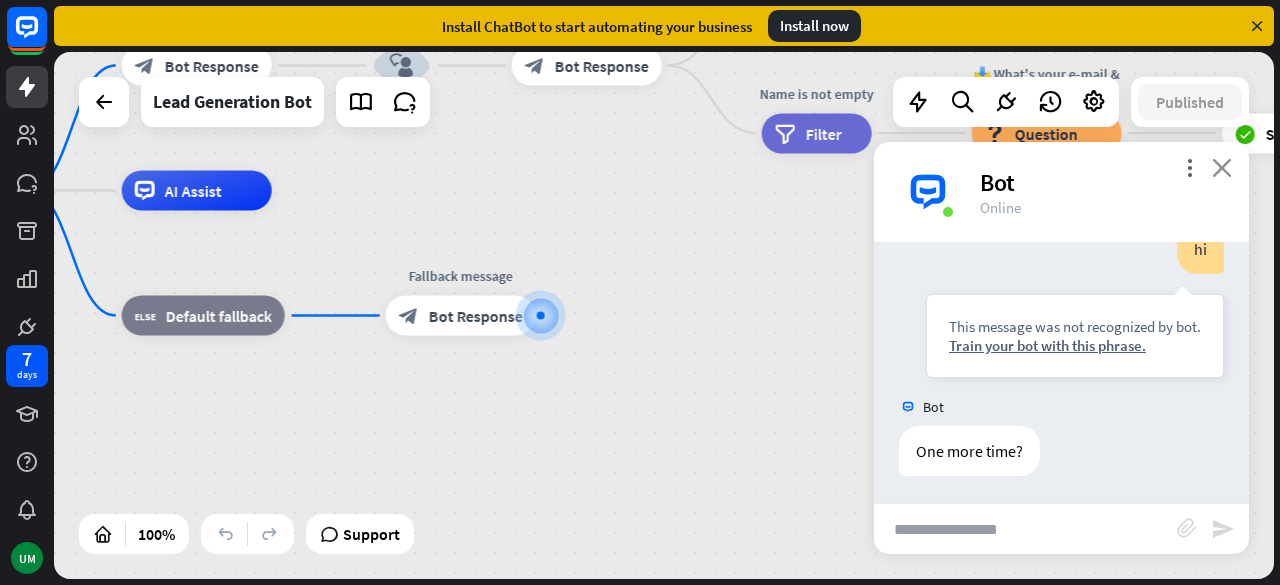 click on "close" at bounding box center [1222, 167] 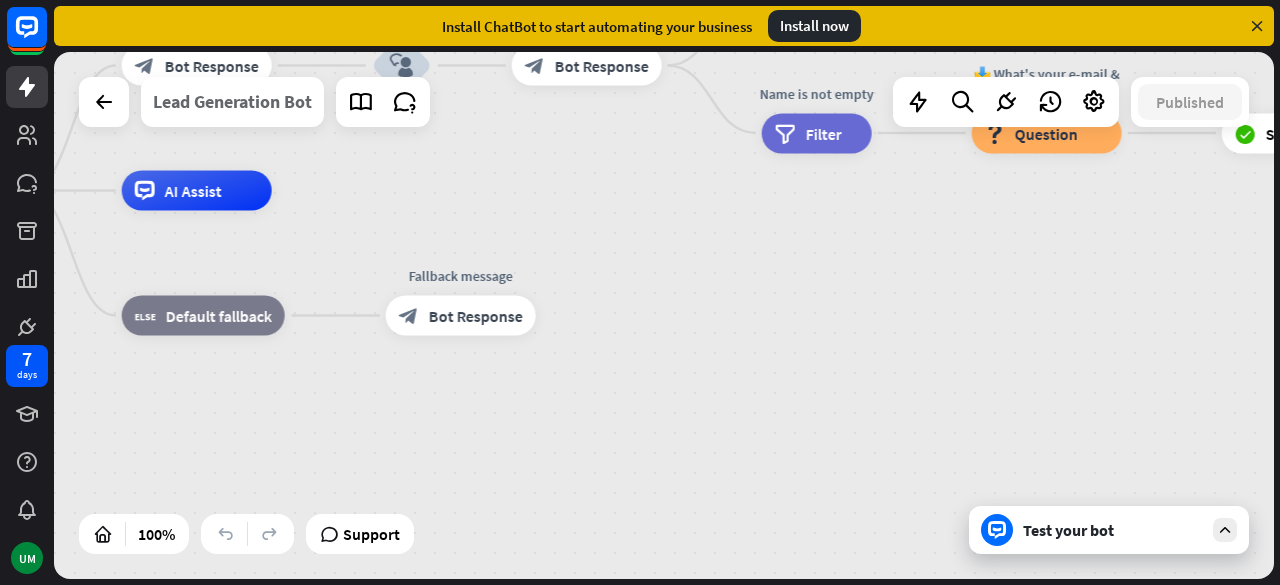 click on "Lead Generation Bot" at bounding box center (232, 102) 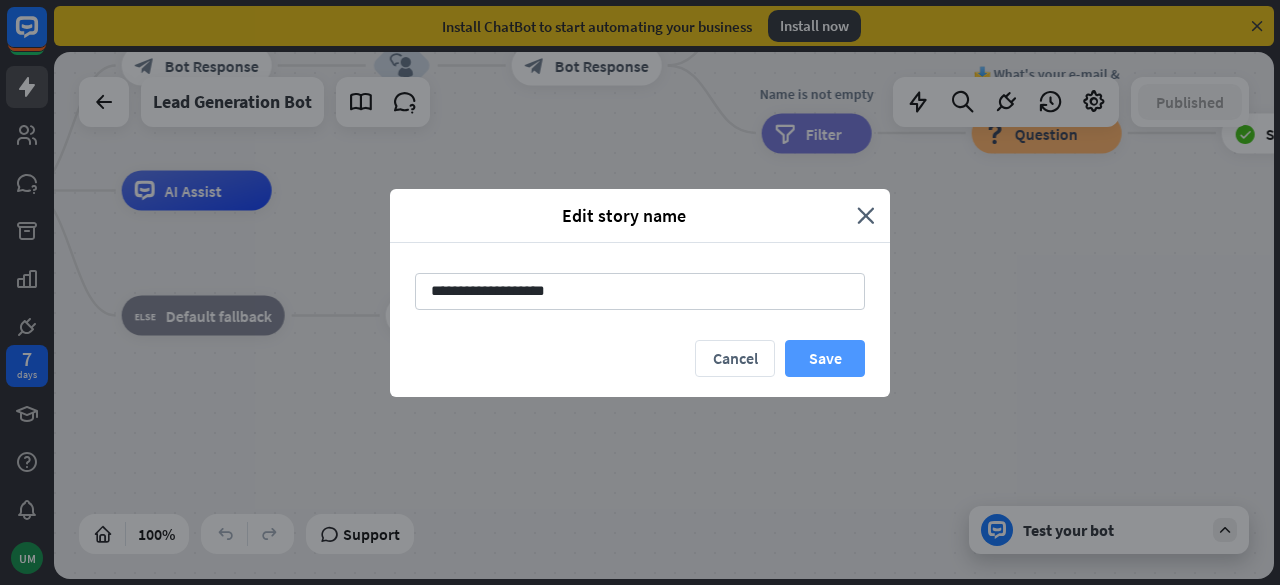 click on "Save" at bounding box center [825, 358] 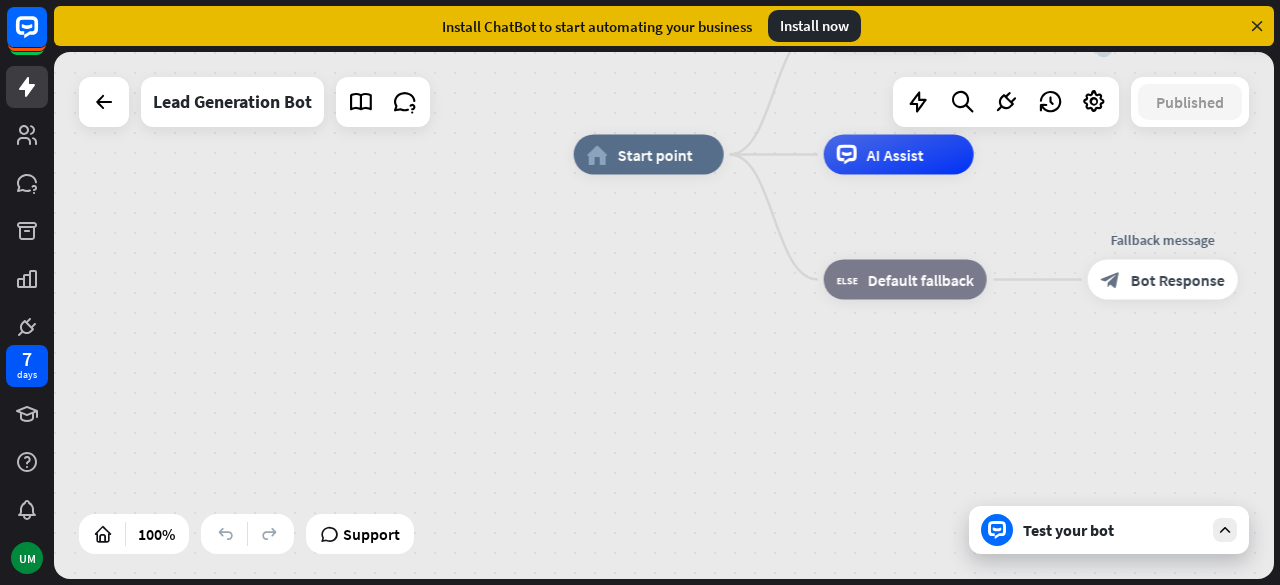 drag, startPoint x: 340, startPoint y: 411, endPoint x: 1042, endPoint y: 376, distance: 702.87195 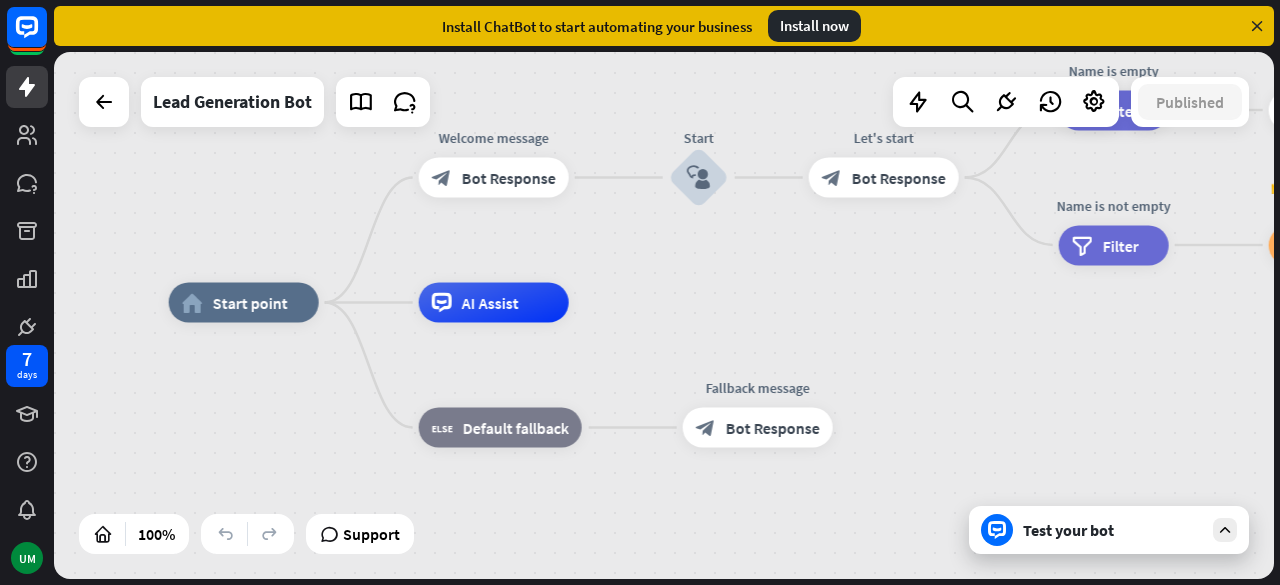 drag, startPoint x: 663, startPoint y: 267, endPoint x: 234, endPoint y: 414, distance: 453.48648 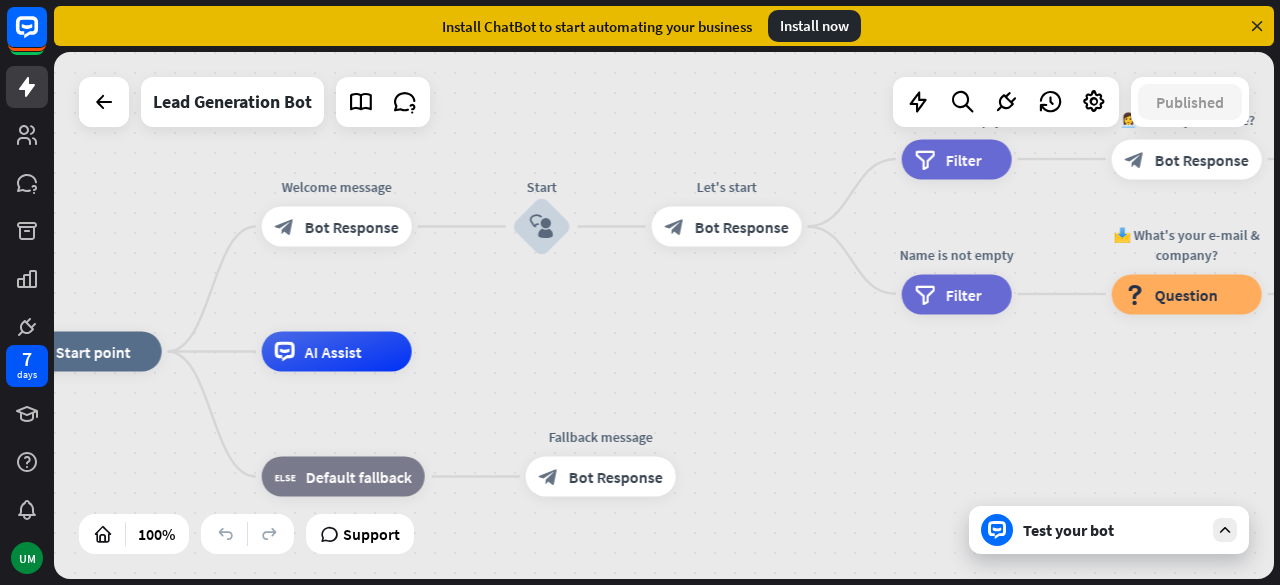 drag, startPoint x: 1073, startPoint y: 345, endPoint x: 941, endPoint y: 393, distance: 140.4564 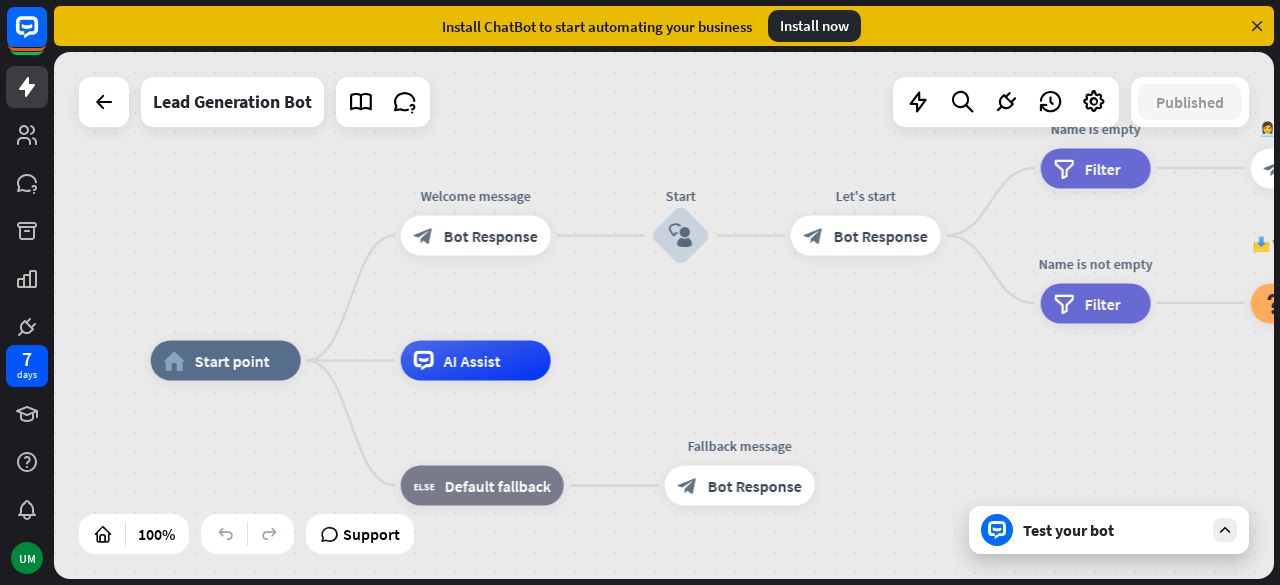 drag, startPoint x: 176, startPoint y: 287, endPoint x: 407, endPoint y: 277, distance: 231.21635 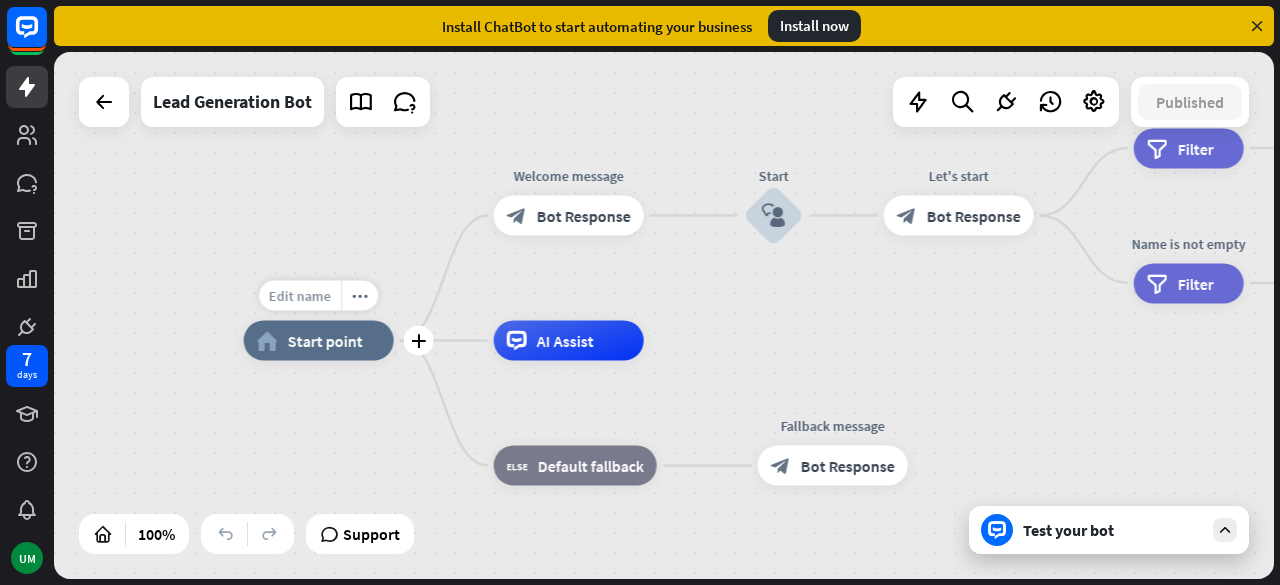 click on "Edit name" at bounding box center [300, 296] 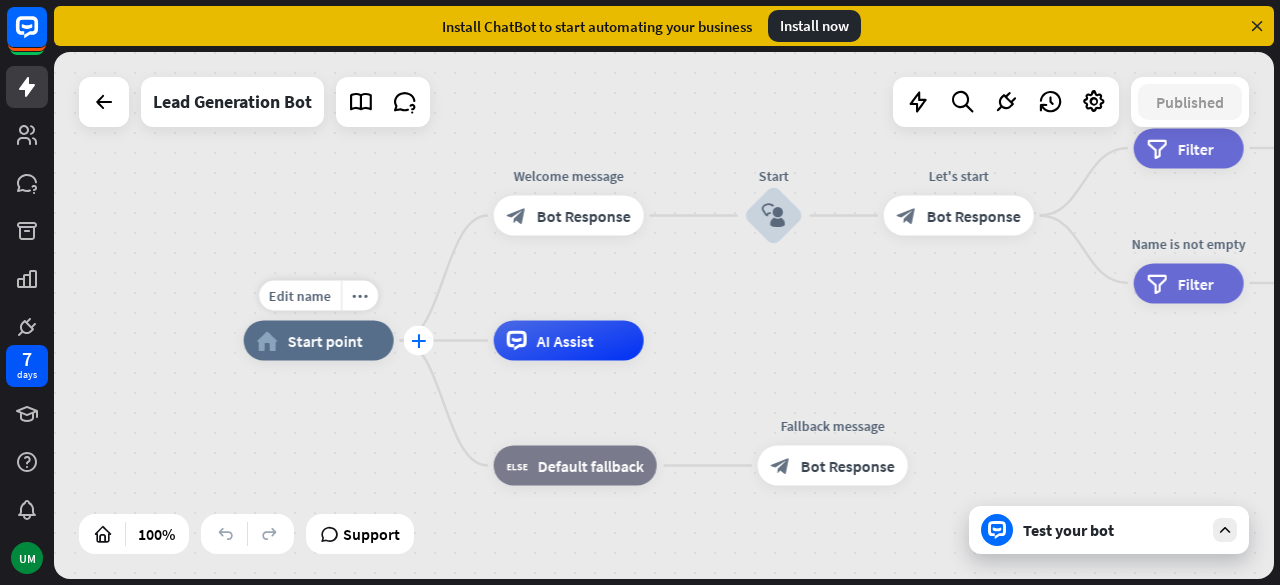 click on "plus" at bounding box center (419, 341) 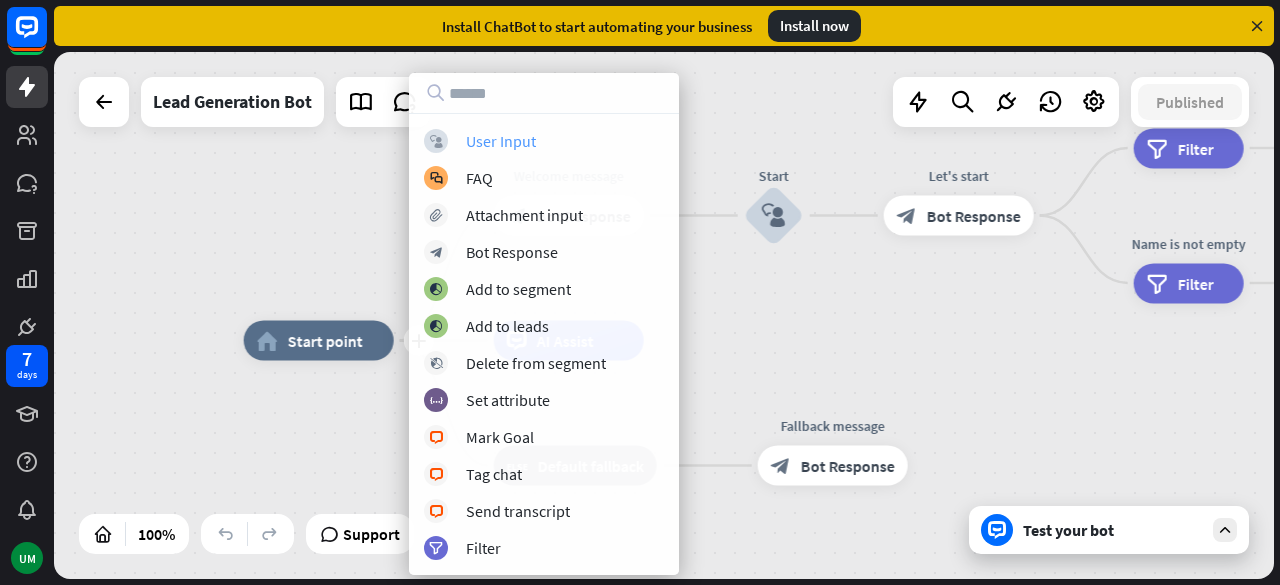 click on "block_user_input
User Input" at bounding box center (544, 141) 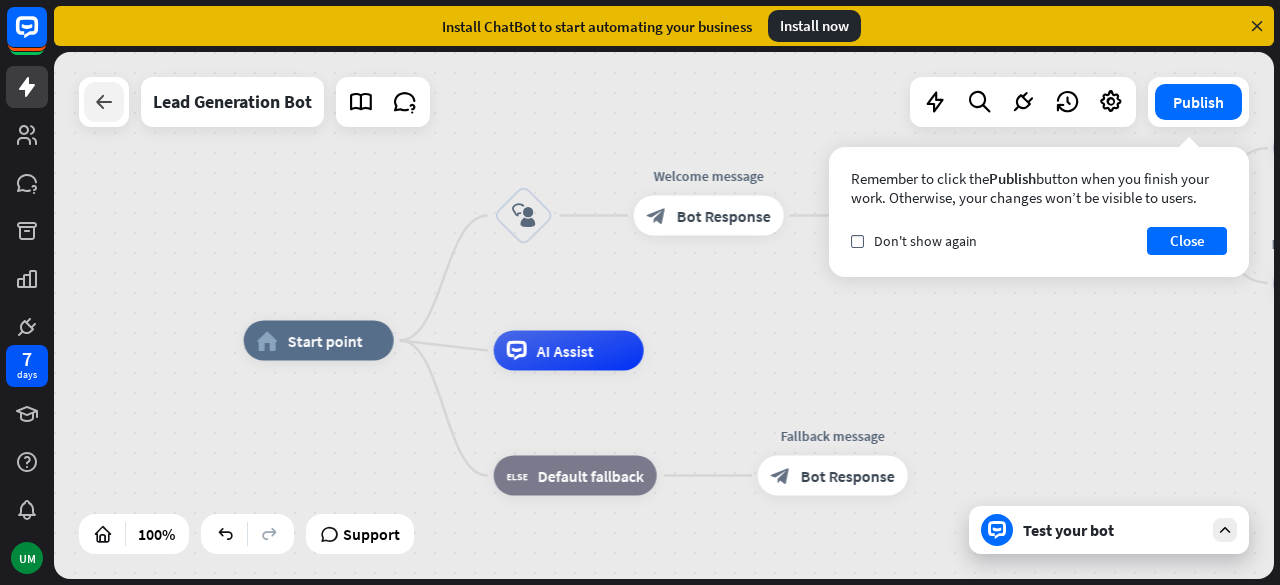 click at bounding box center [104, 102] 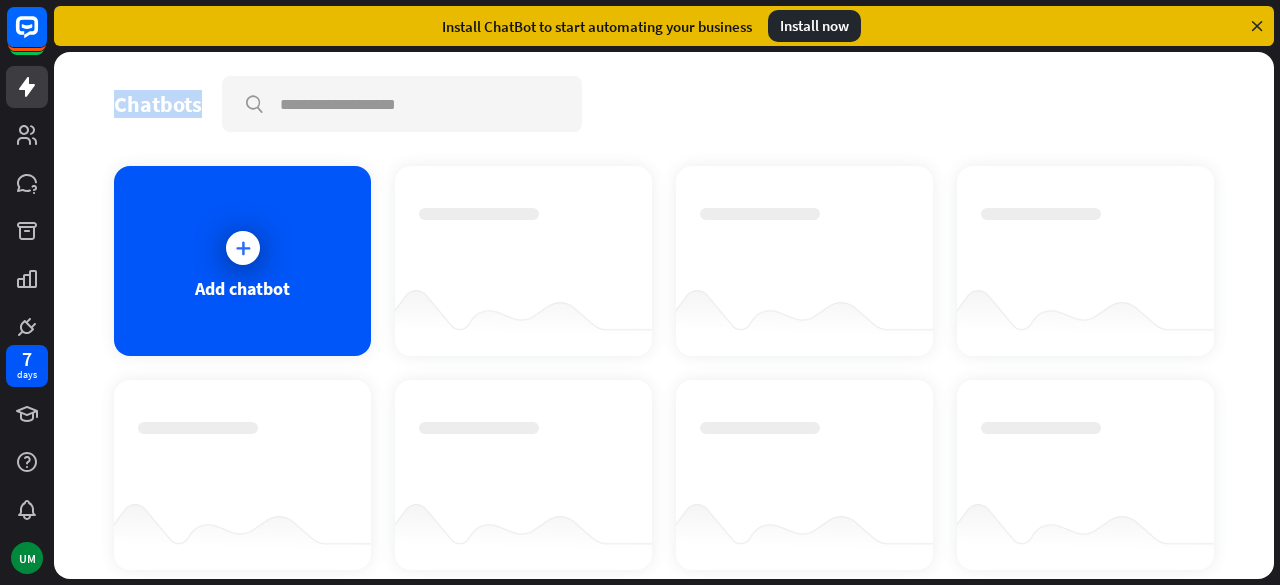click on "Chatbots   search         Add chatbot                   Get started
How to start building your chatbots
Watch
Learn the basics of ChatBot within minutes
Start lesson
Help Center
Visit our Help Center to learn more about ChatBot
setup.
Explore" at bounding box center [664, 315] 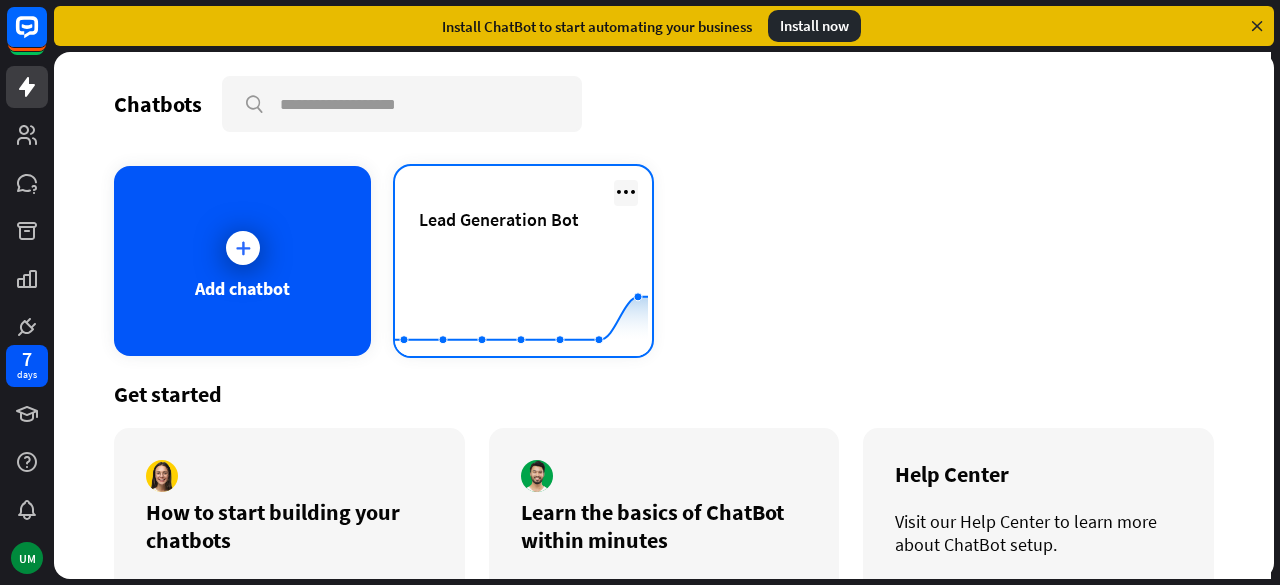 click at bounding box center (626, 192) 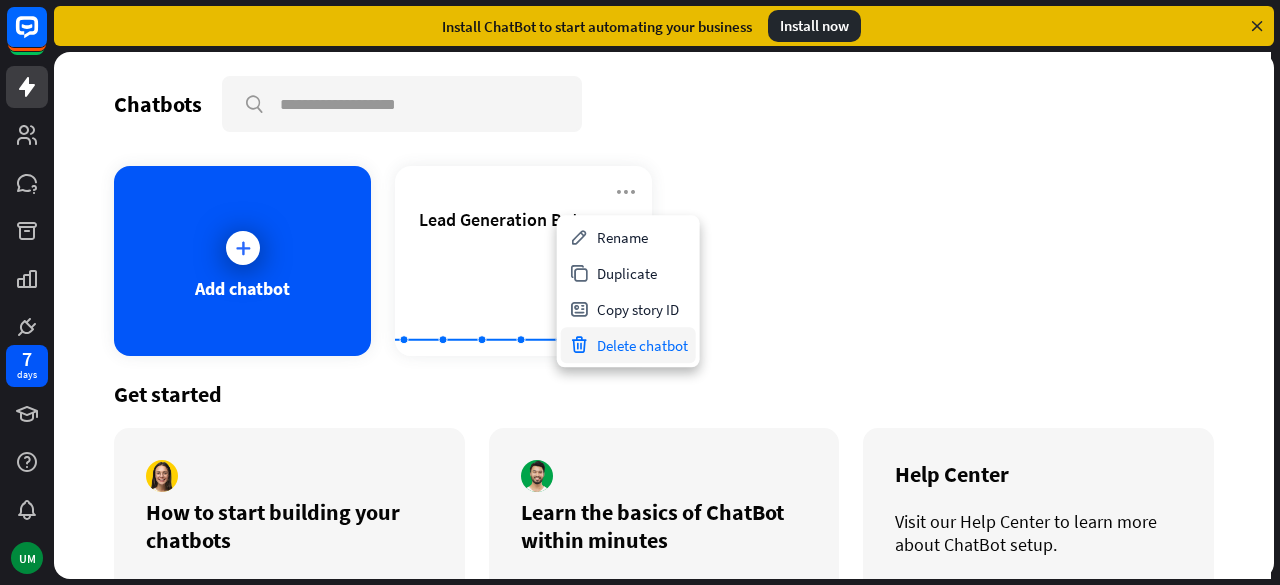 click on "Delete chatbot" at bounding box center [628, 345] 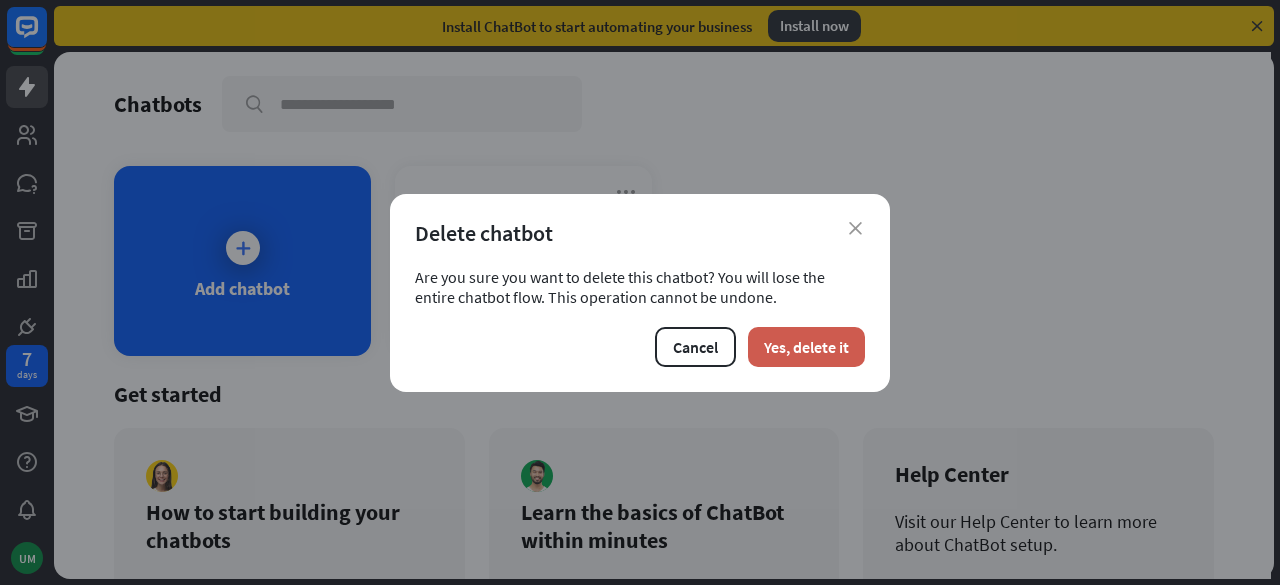 click on "Yes, delete it" at bounding box center (806, 347) 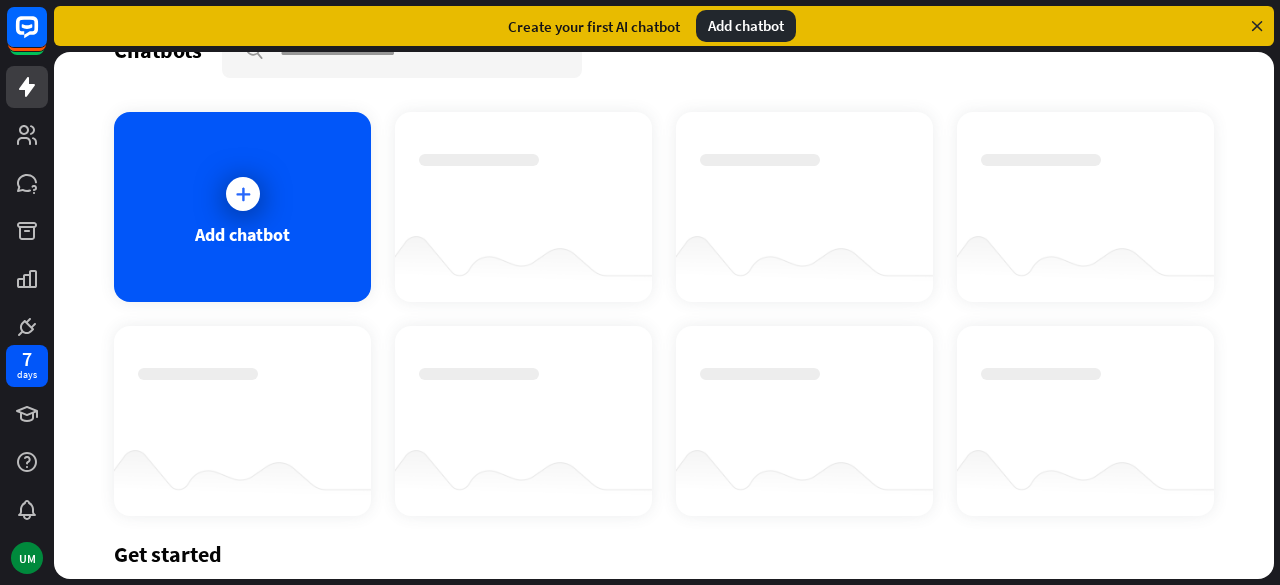 scroll, scrollTop: 0, scrollLeft: 0, axis: both 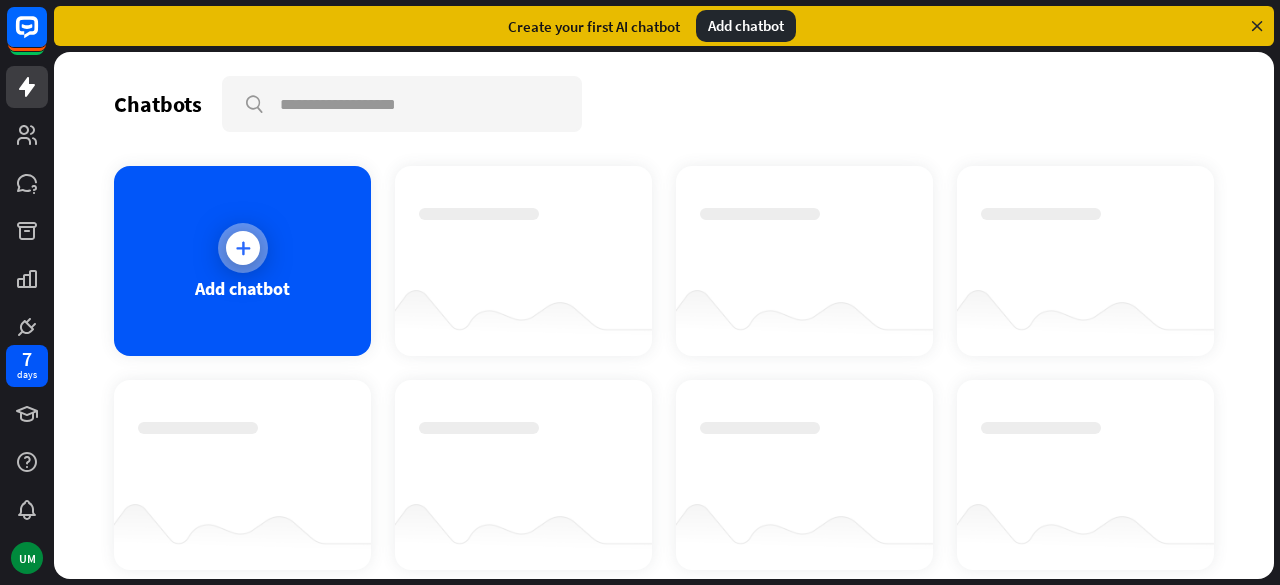 click on "Add chatbot" at bounding box center [242, 261] 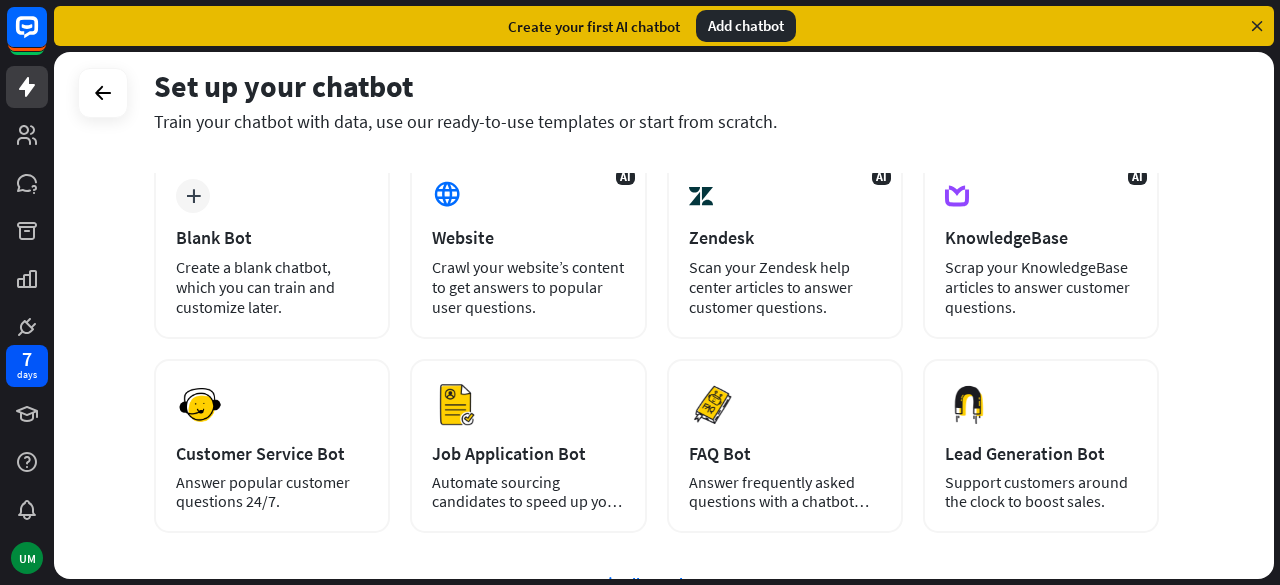 scroll, scrollTop: 104, scrollLeft: 0, axis: vertical 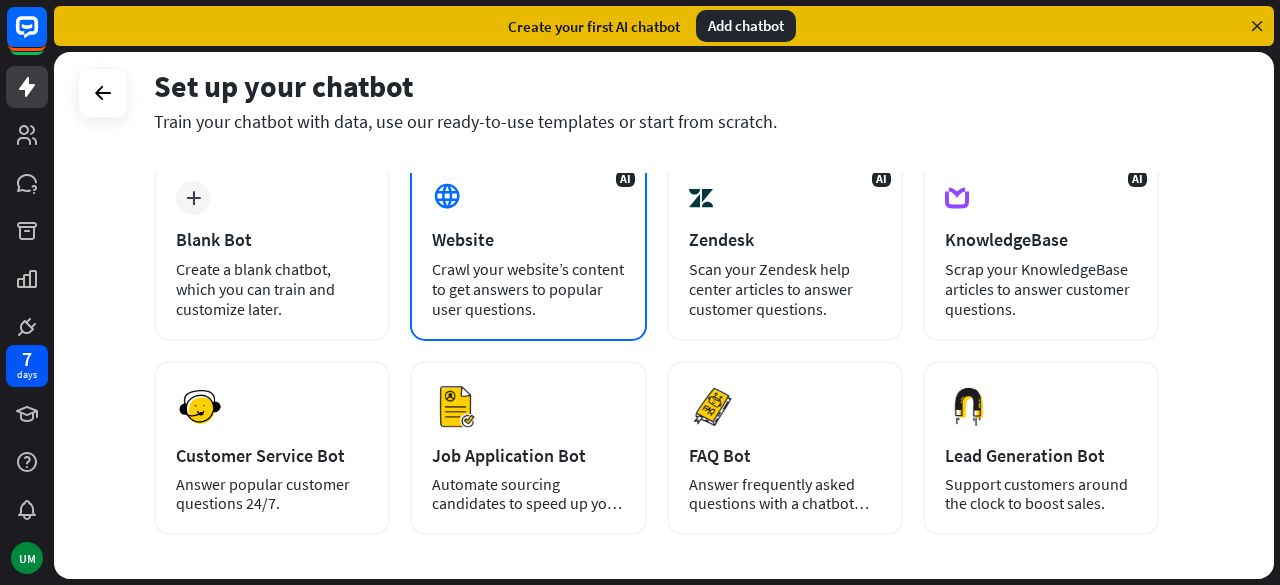 click on "Website" at bounding box center (528, 239) 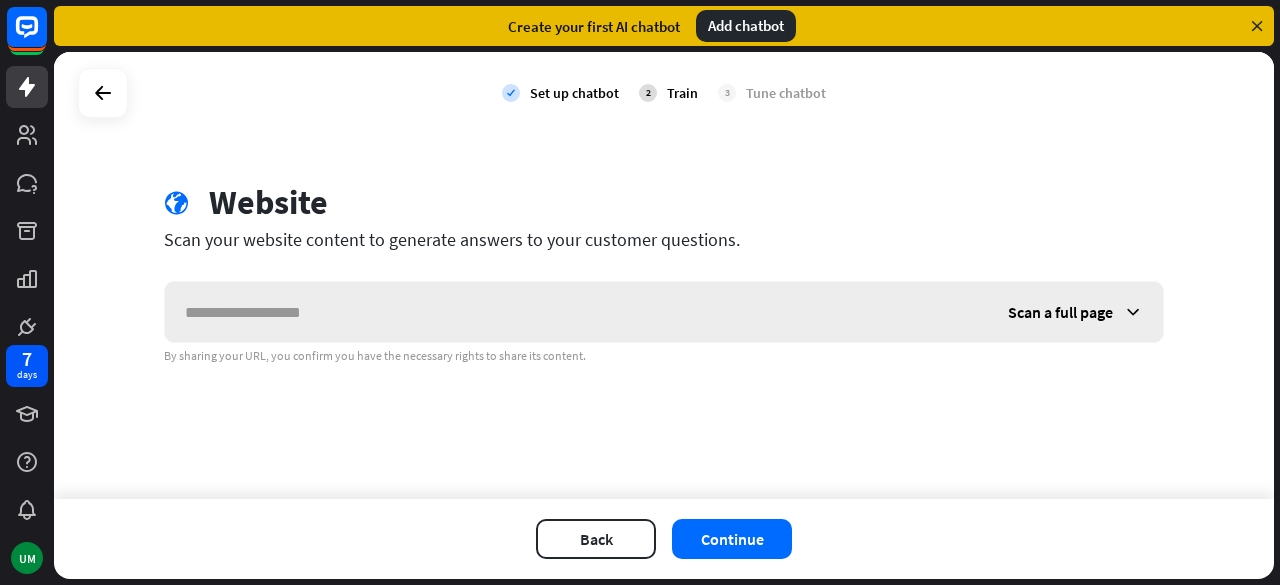 click at bounding box center [576, 312] 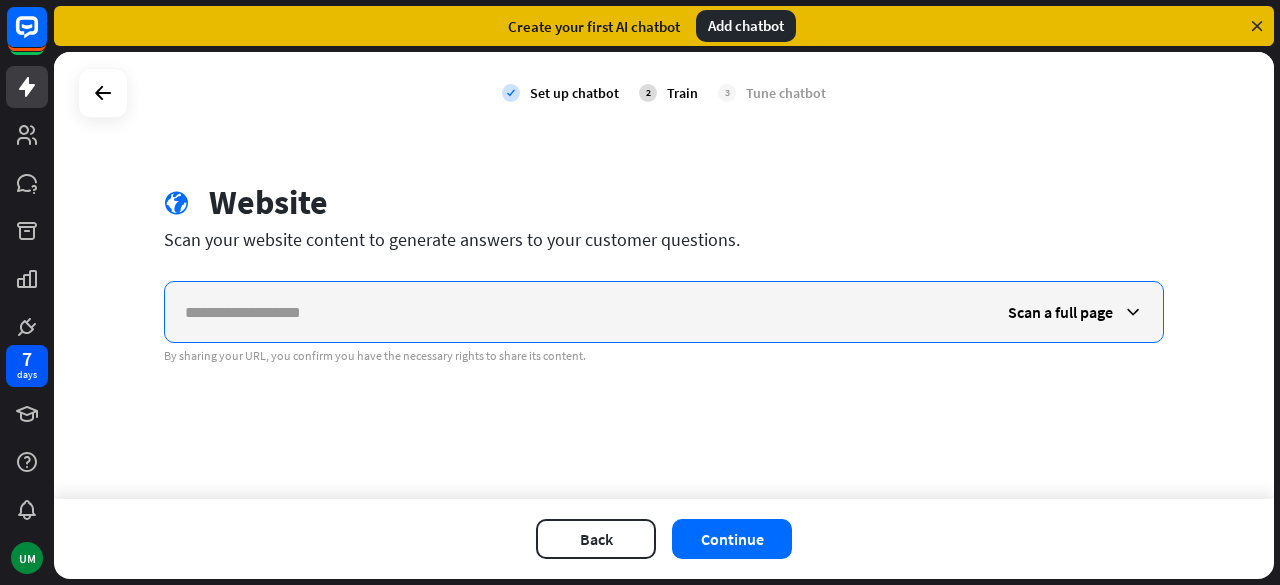 paste on "**********" 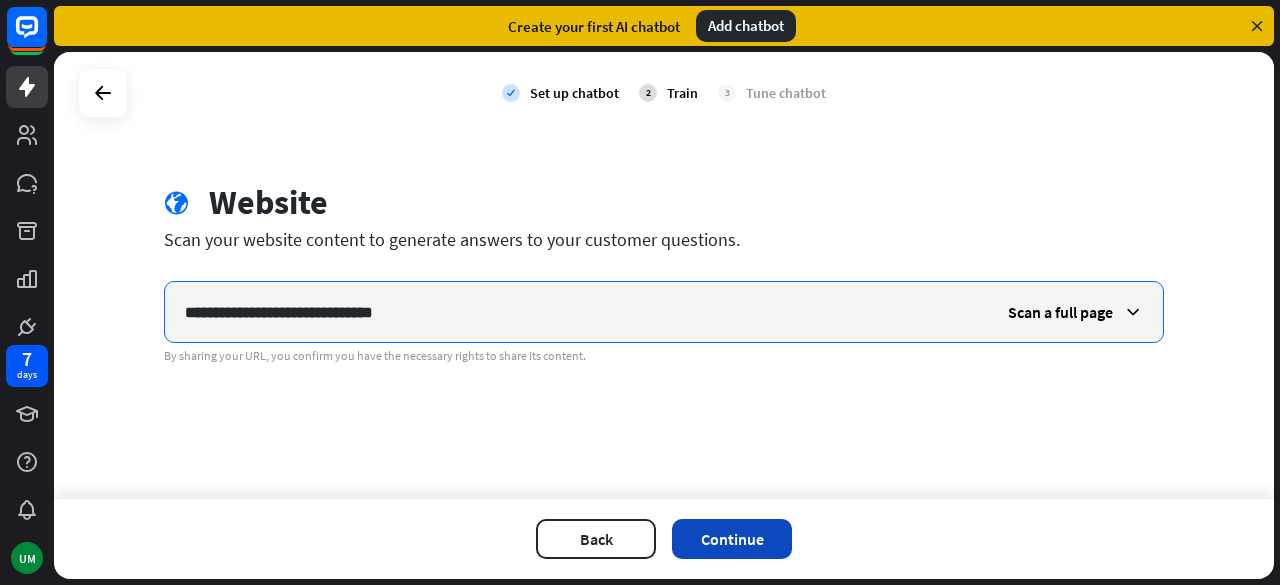 type on "**********" 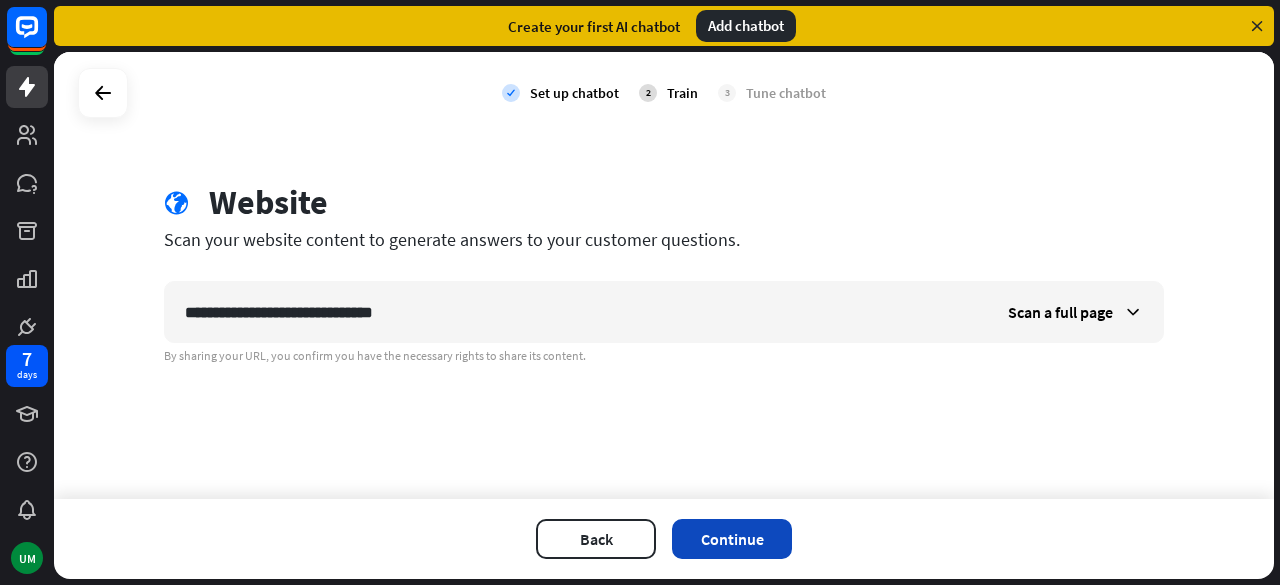 click on "Continue" at bounding box center [732, 539] 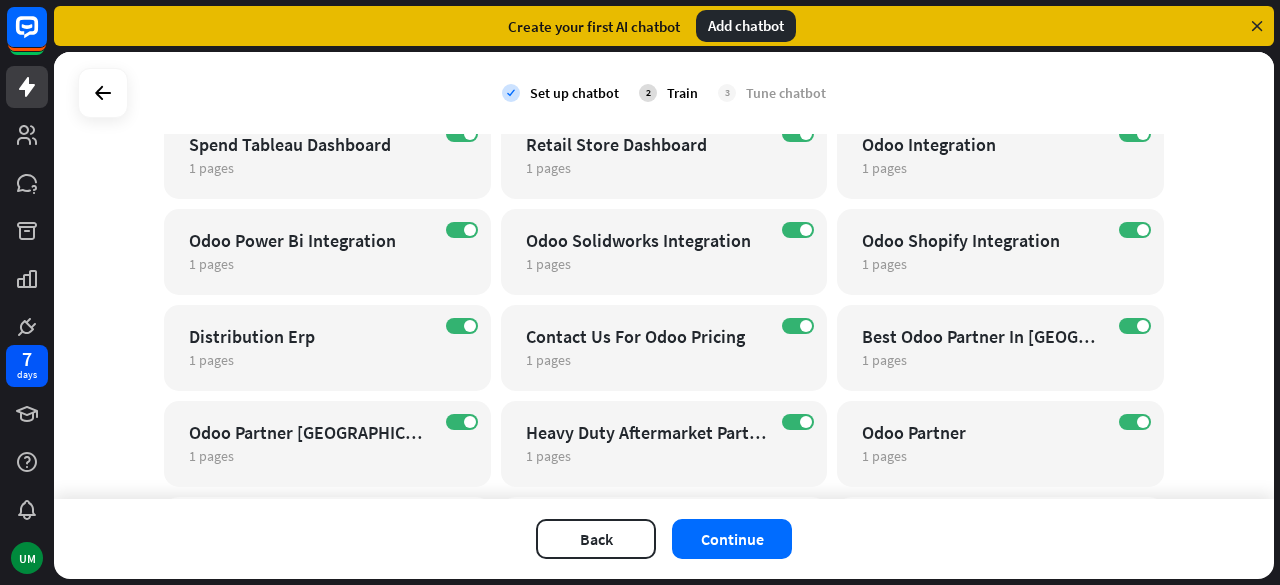 scroll, scrollTop: 3586, scrollLeft: 0, axis: vertical 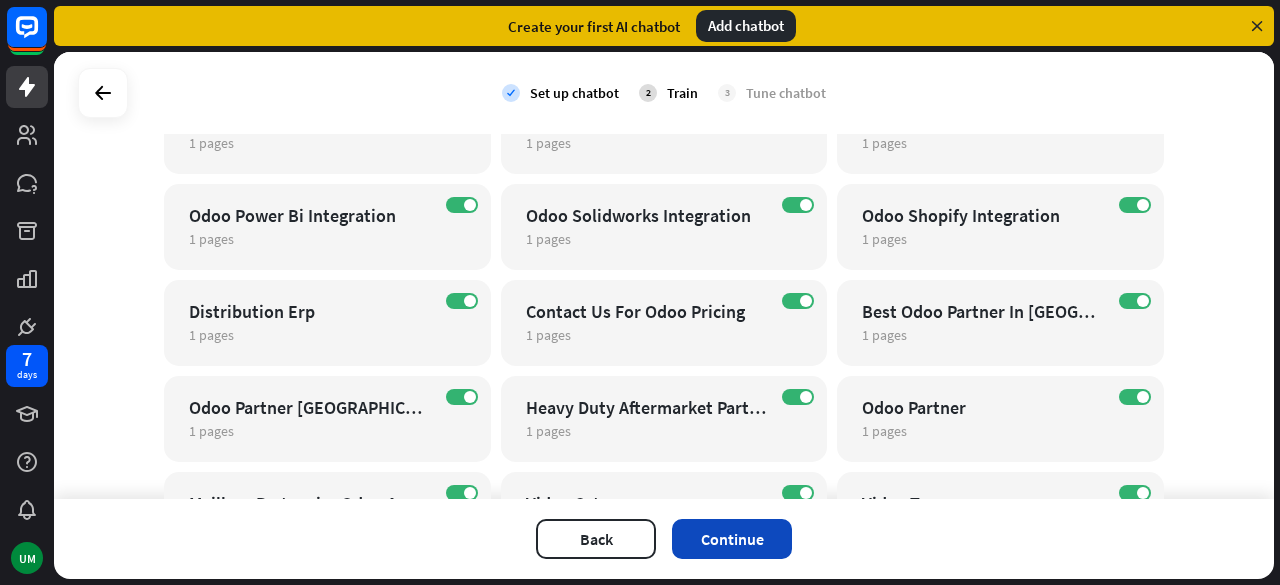 click on "Continue" at bounding box center [732, 539] 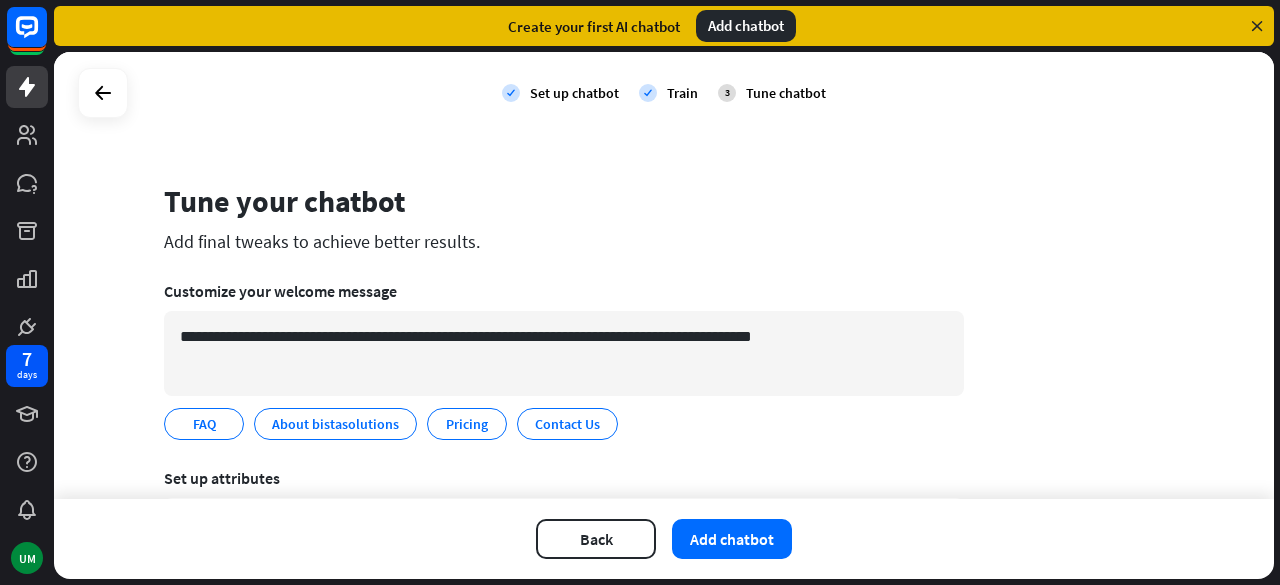 click on "Add chatbot" at bounding box center (732, 539) 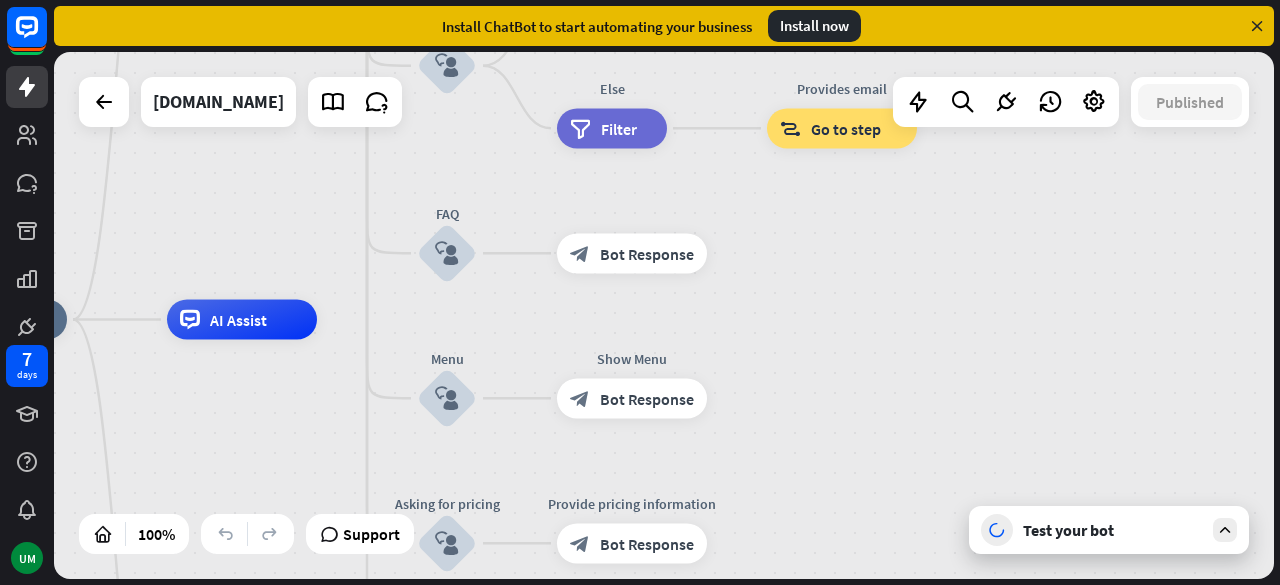 drag, startPoint x: 1199, startPoint y: 351, endPoint x: 819, endPoint y: 356, distance: 380.0329 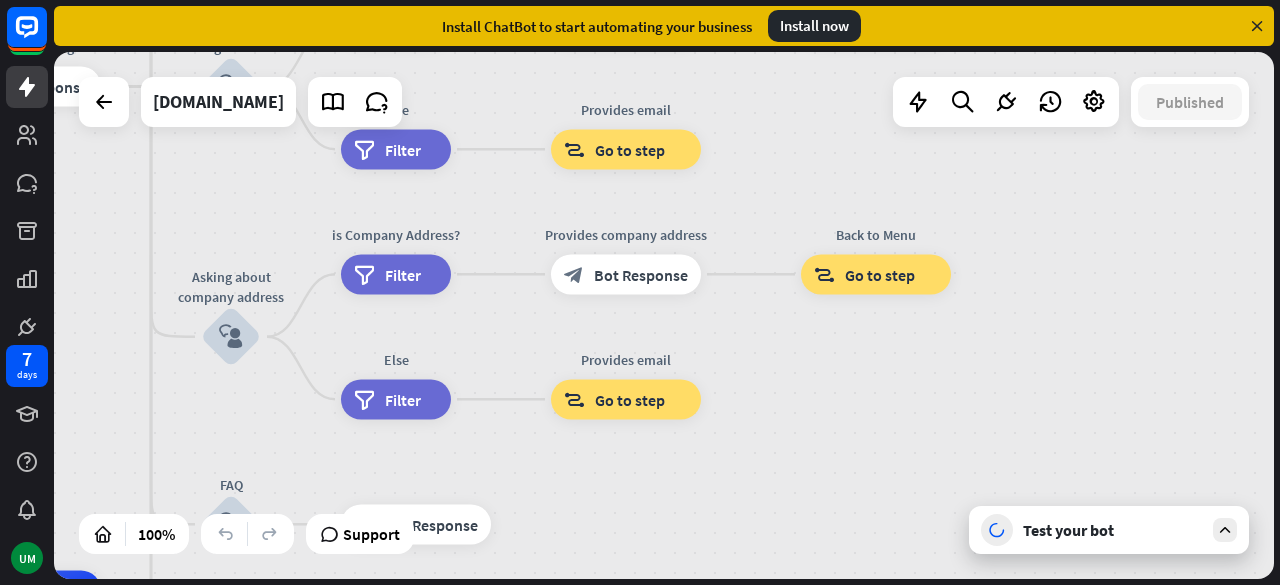 drag, startPoint x: 1084, startPoint y: 350, endPoint x: 867, endPoint y: 620, distance: 346.3943 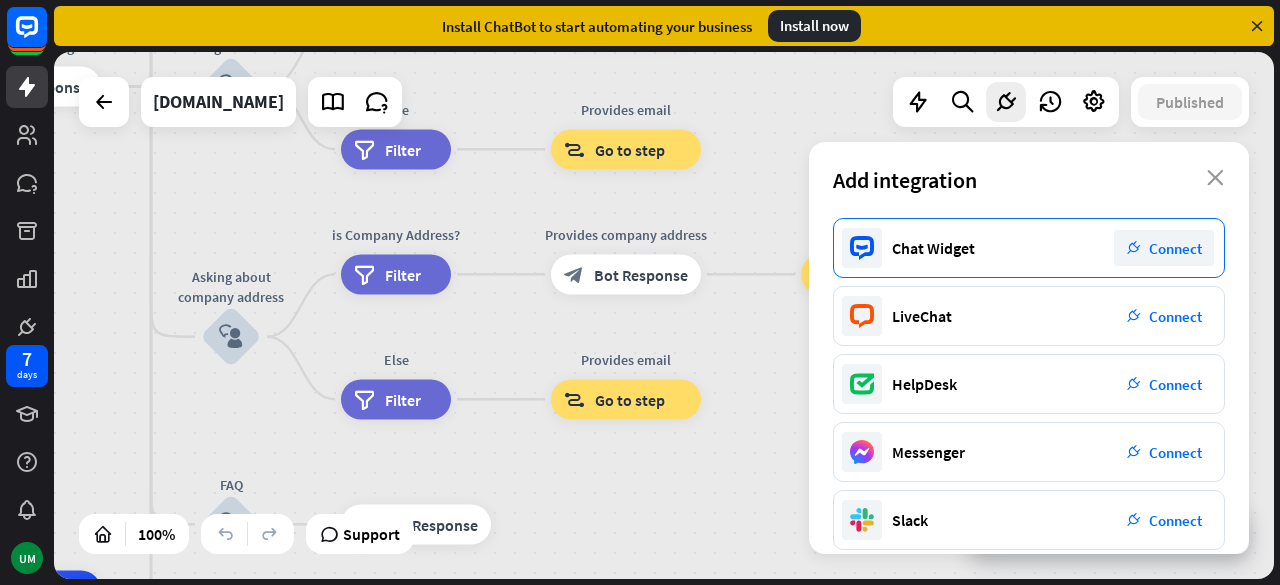 click on "Connect" at bounding box center [1175, 248] 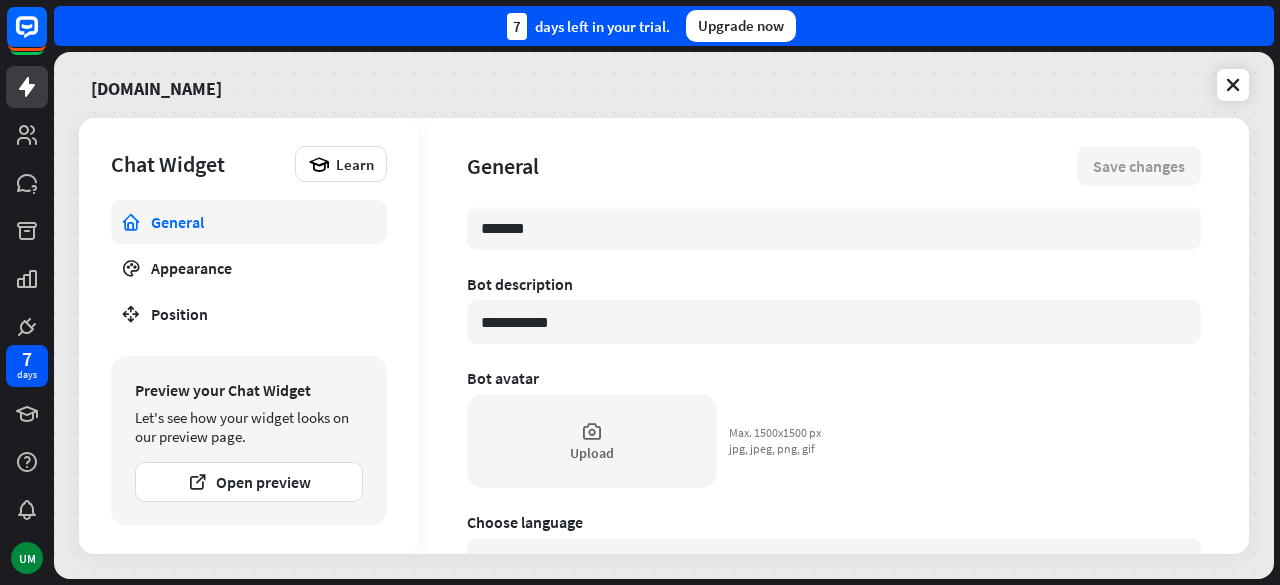 scroll, scrollTop: 42, scrollLeft: 0, axis: vertical 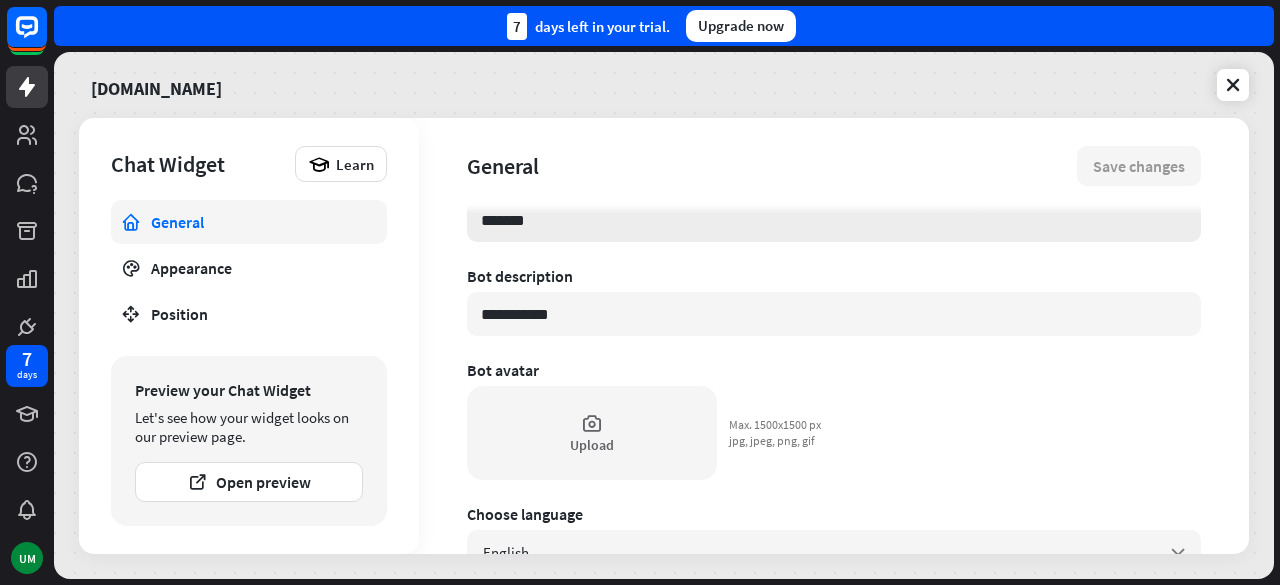 click on "*******" at bounding box center (834, 220) 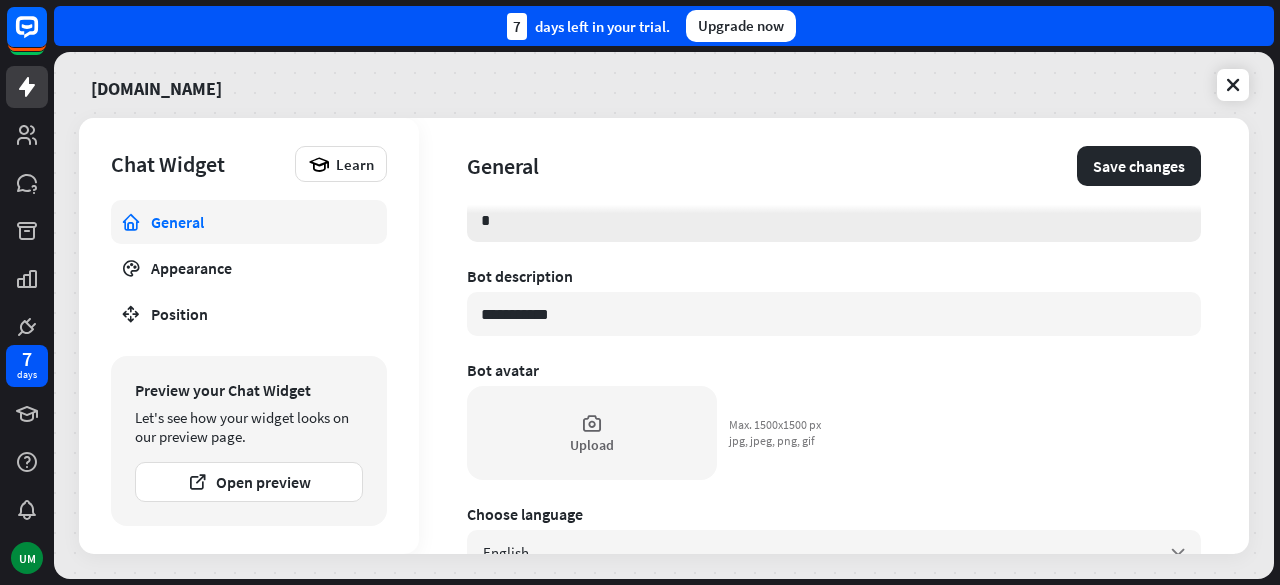 type on "*" 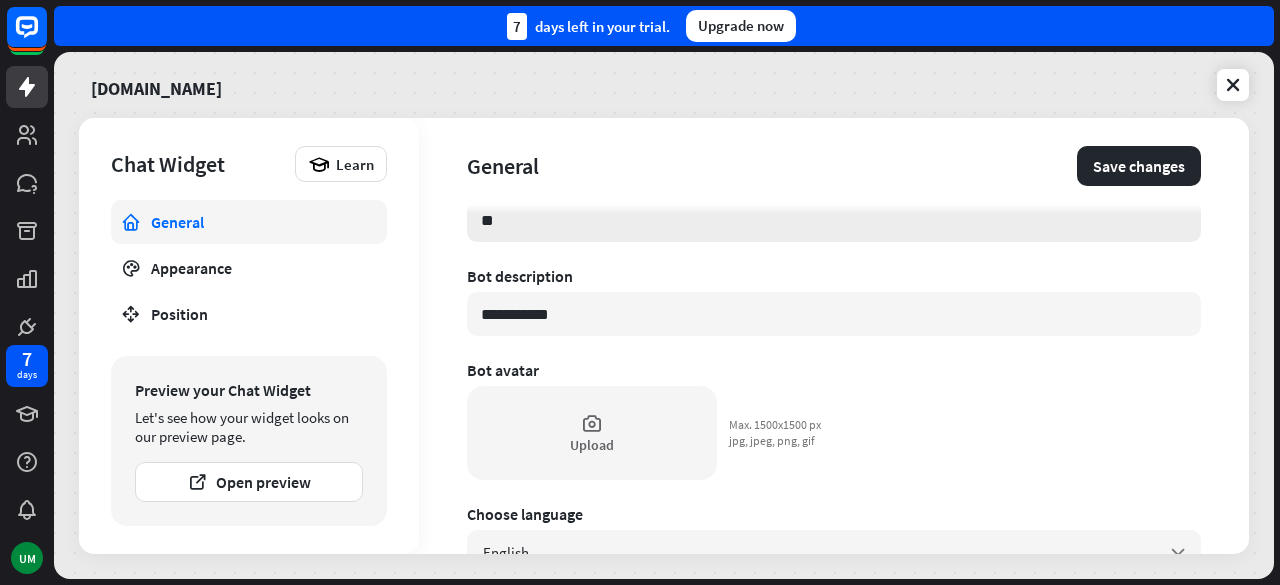 type on "*" 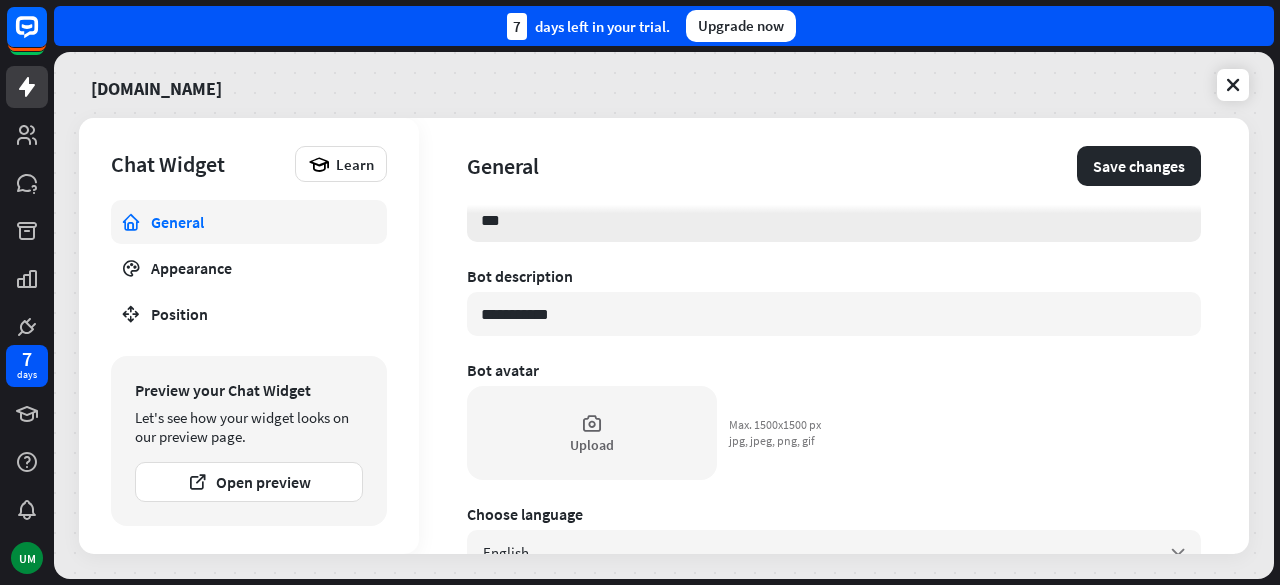 type on "****" 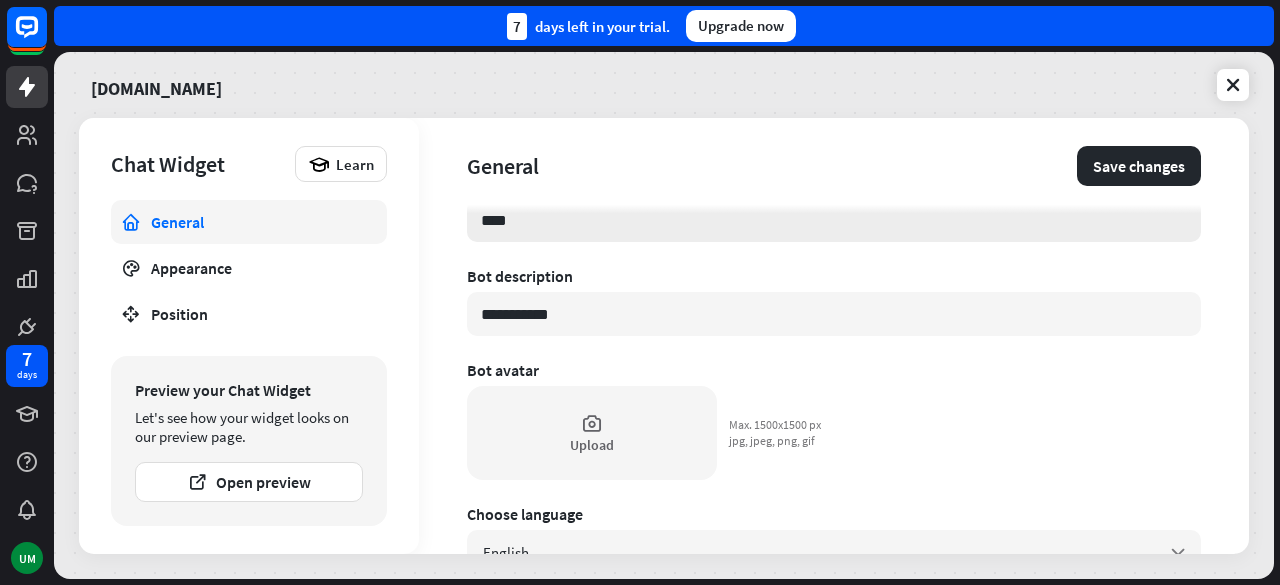 type on "*" 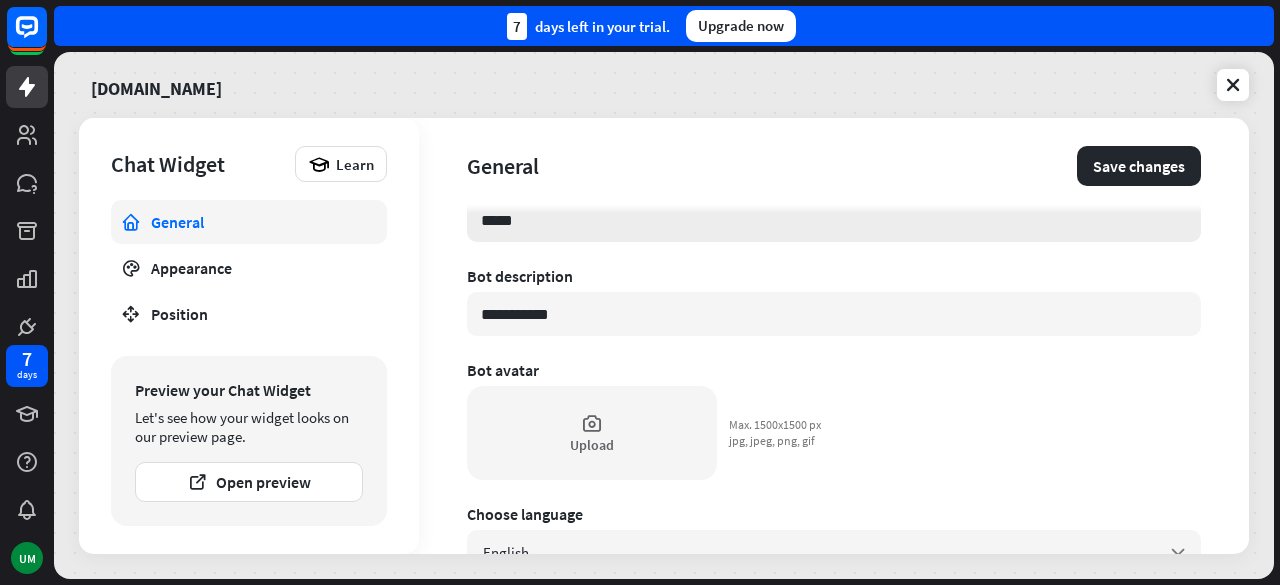 type on "*" 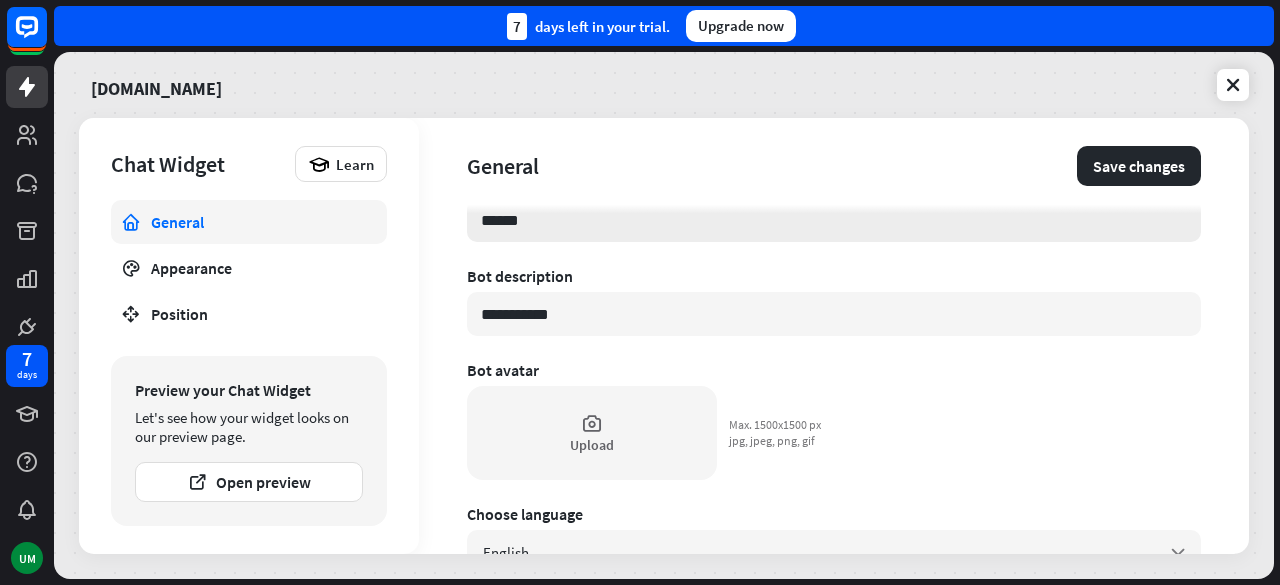 type on "*******" 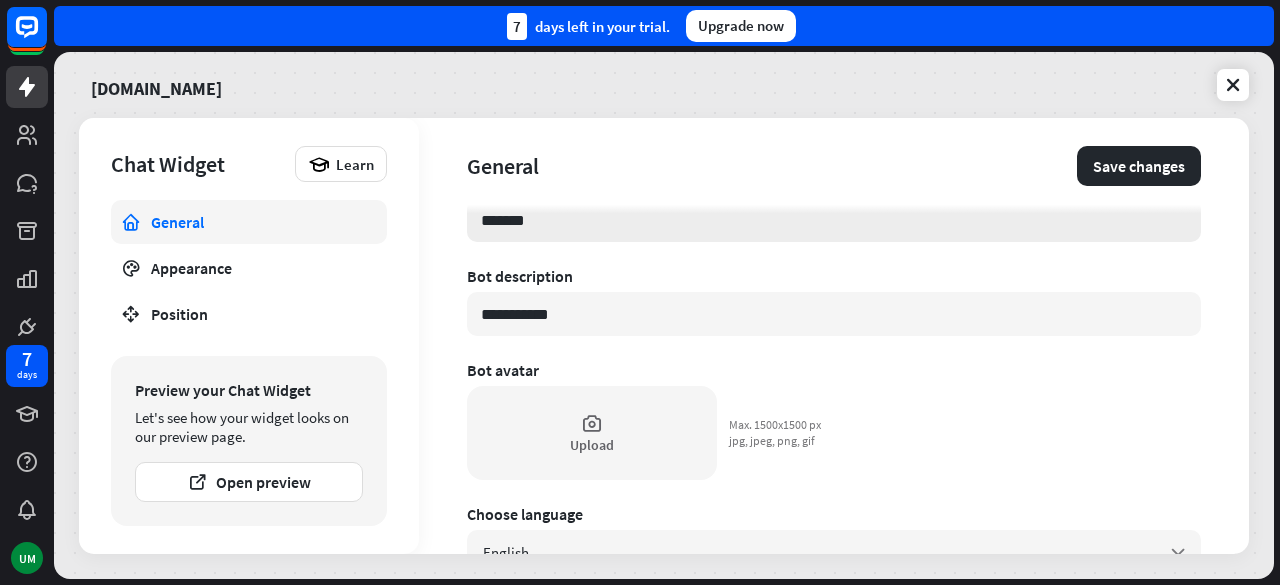 type on "*" 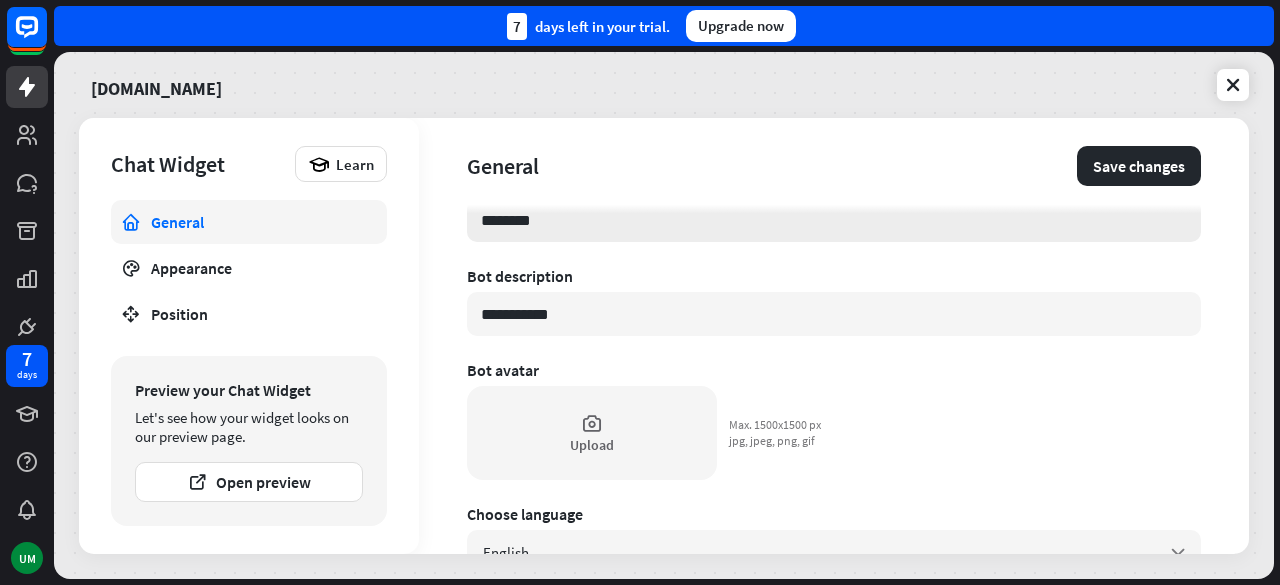 type on "*" 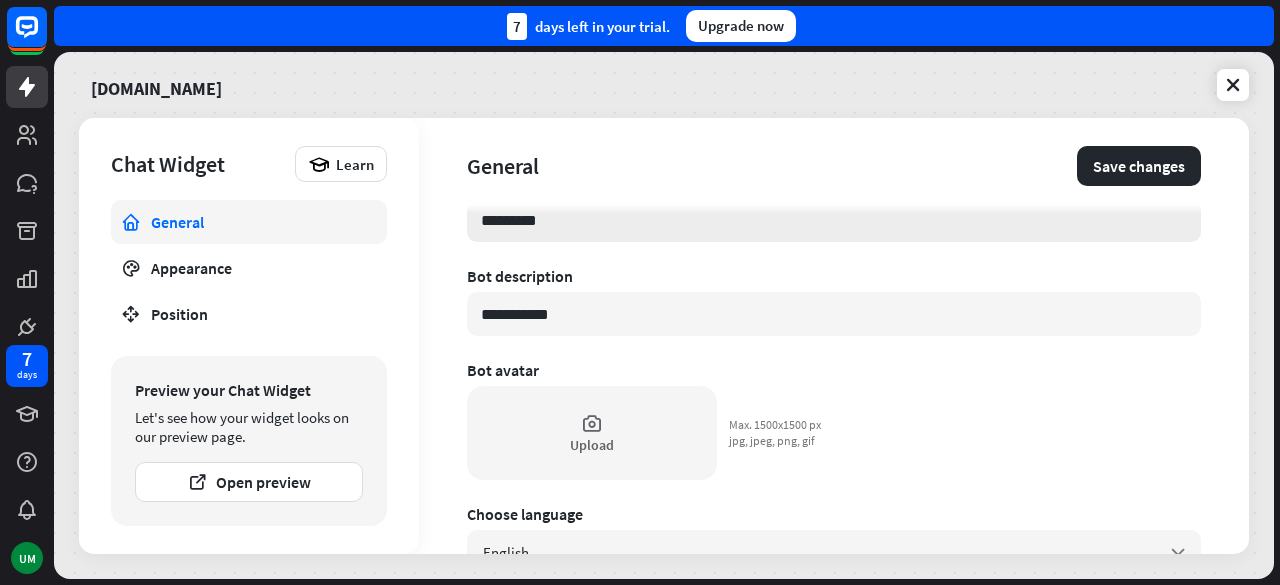 type on "*" 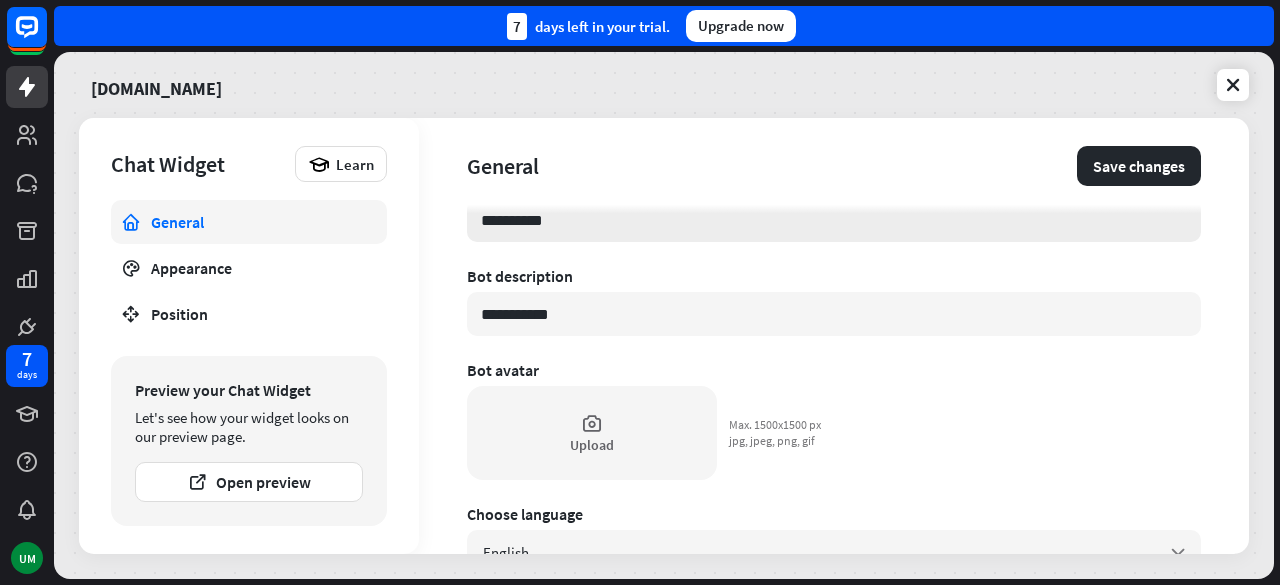 type on "*" 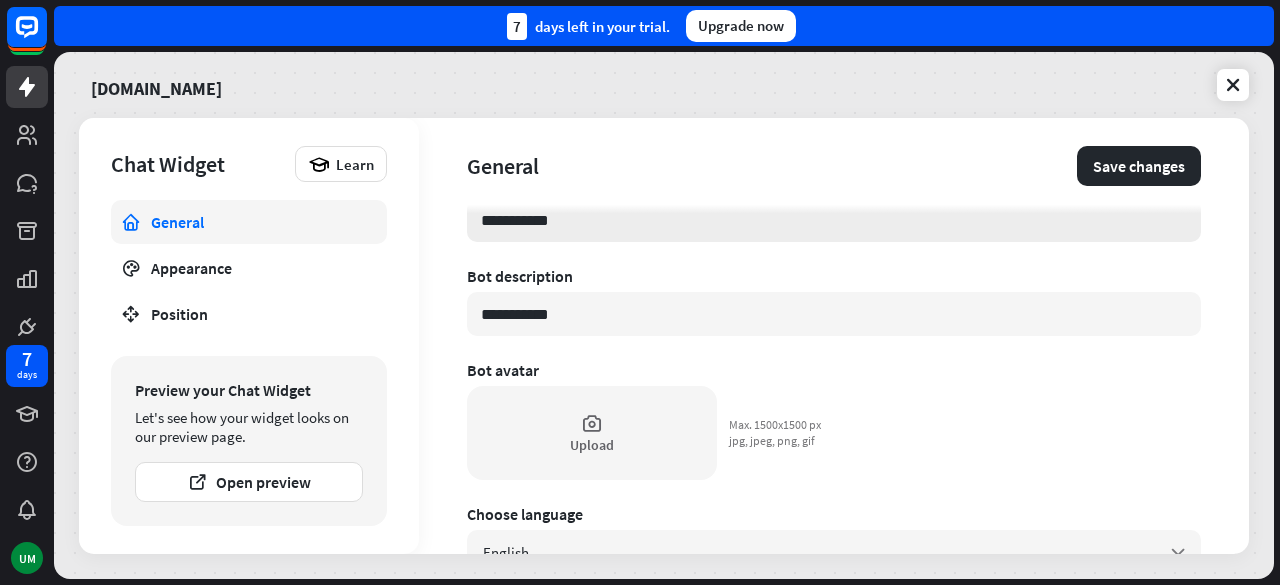 type on "*" 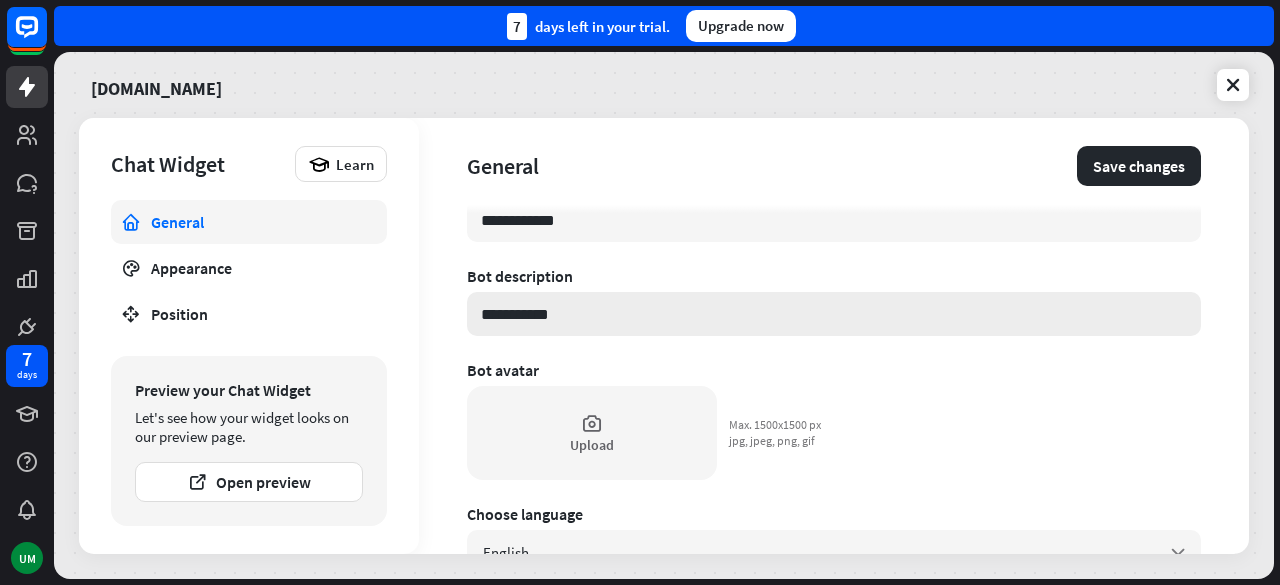 type on "**********" 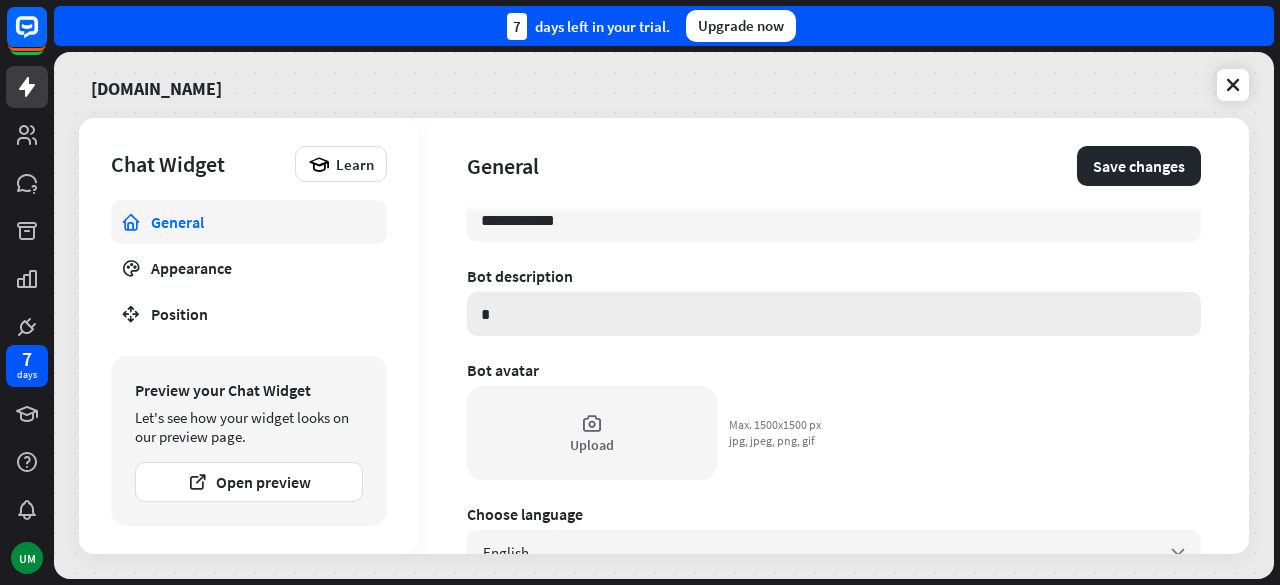 type on "*" 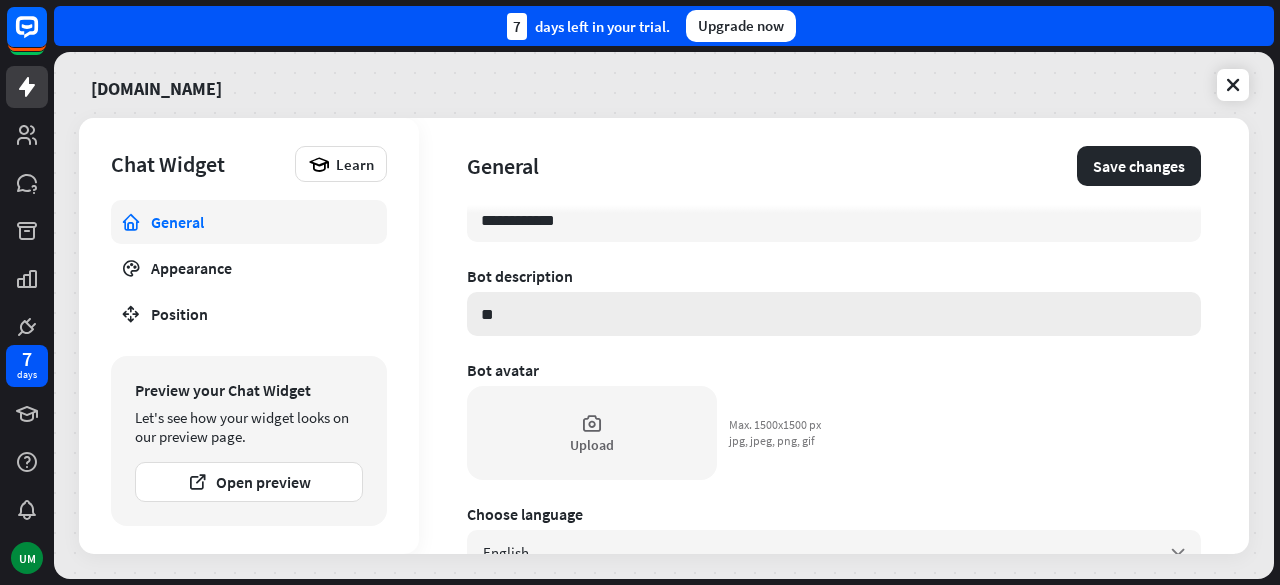 type on "*" 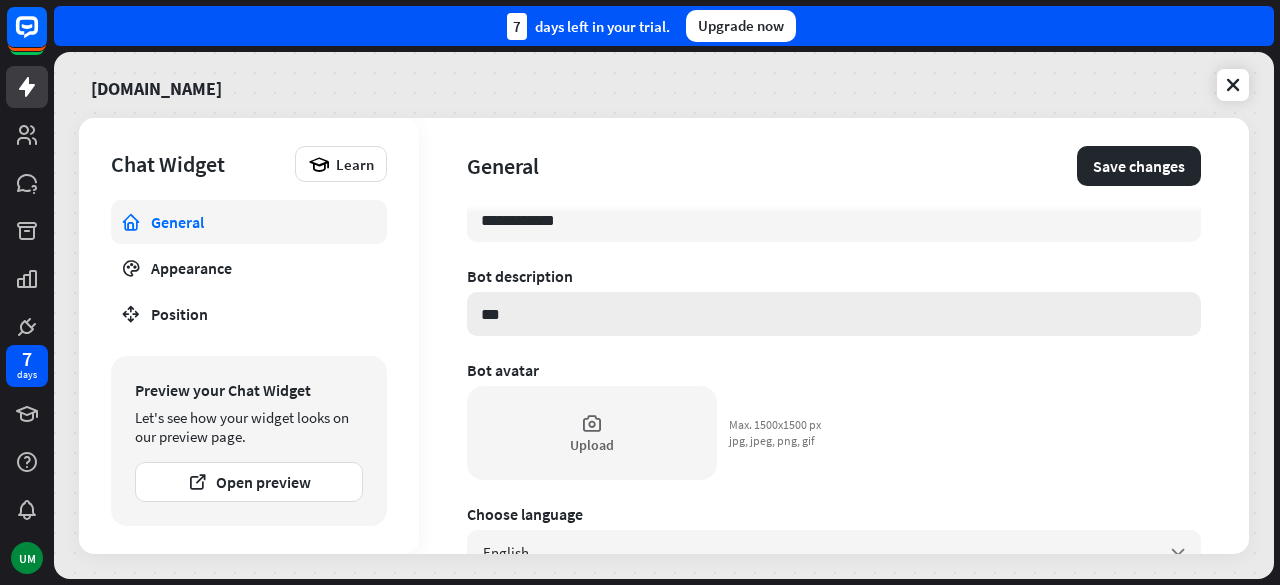 type on "*" 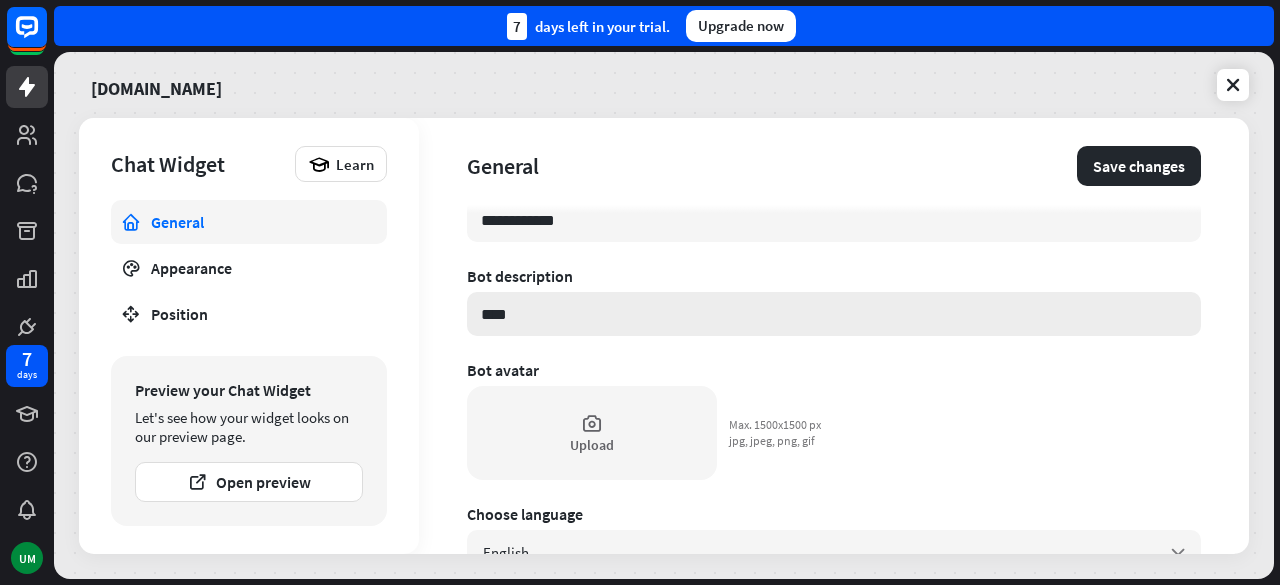 type on "*" 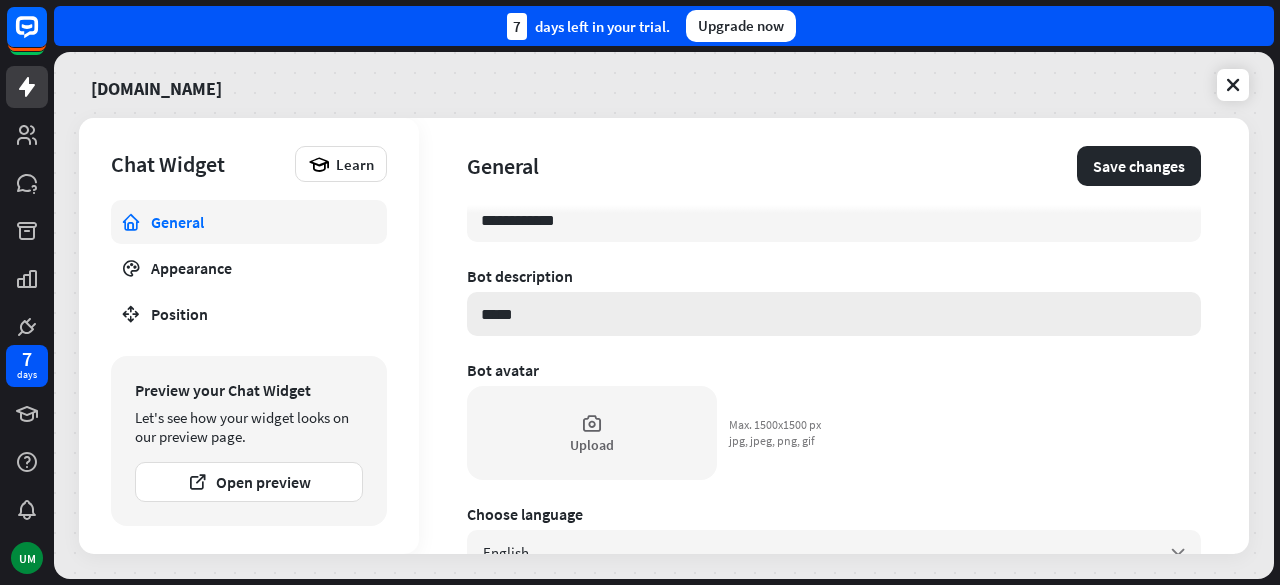 type on "*" 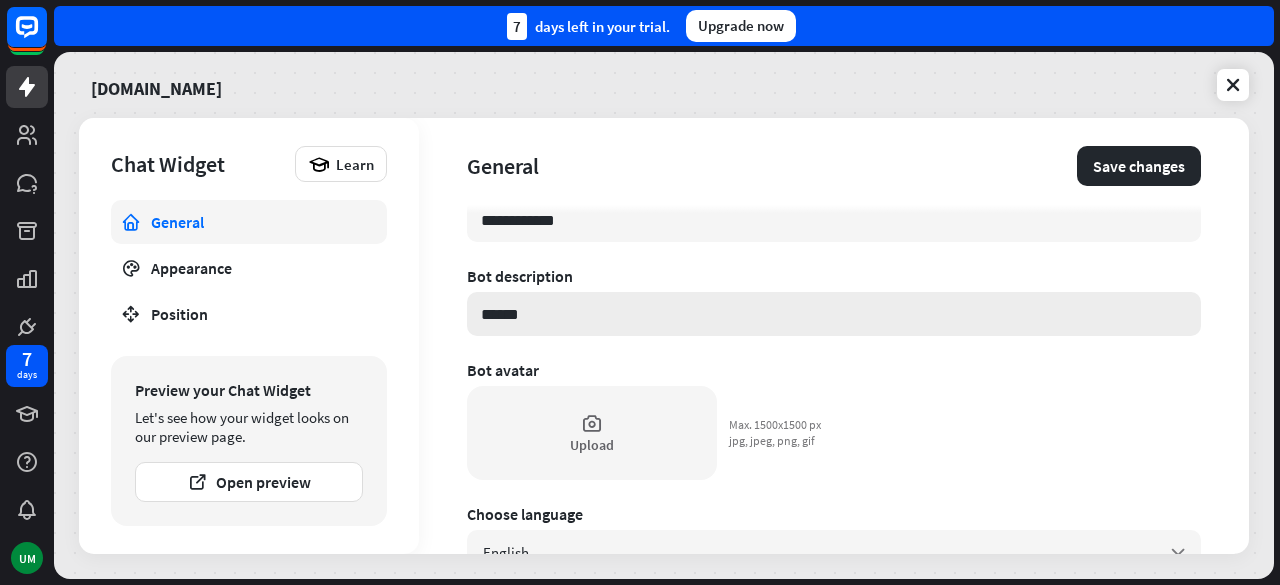 type on "*" 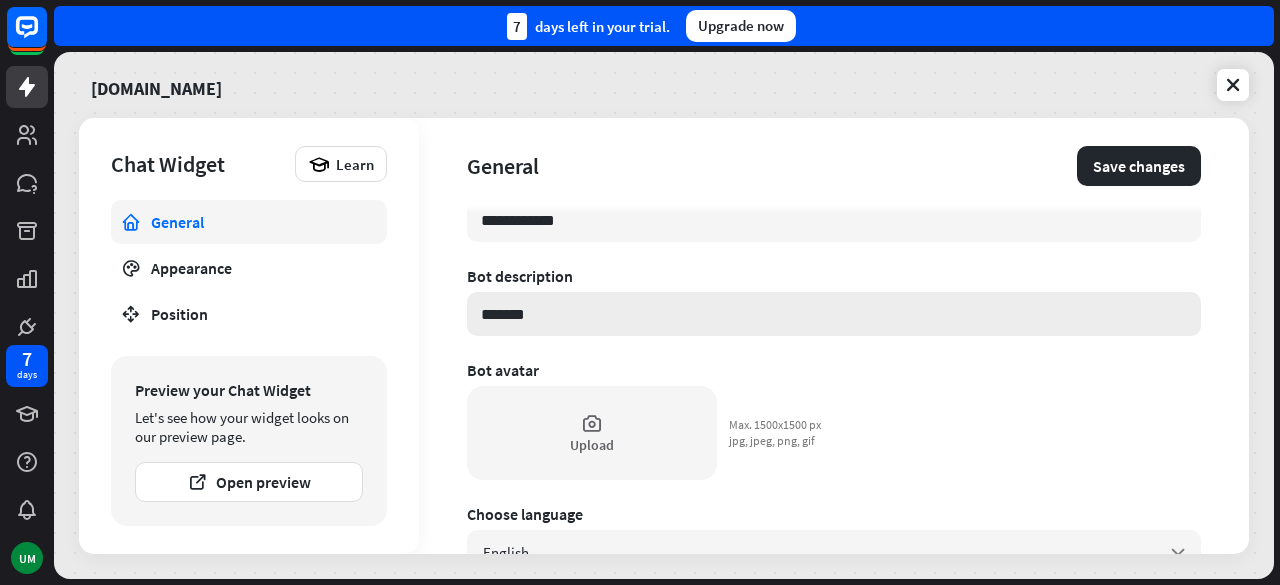 type on "*" 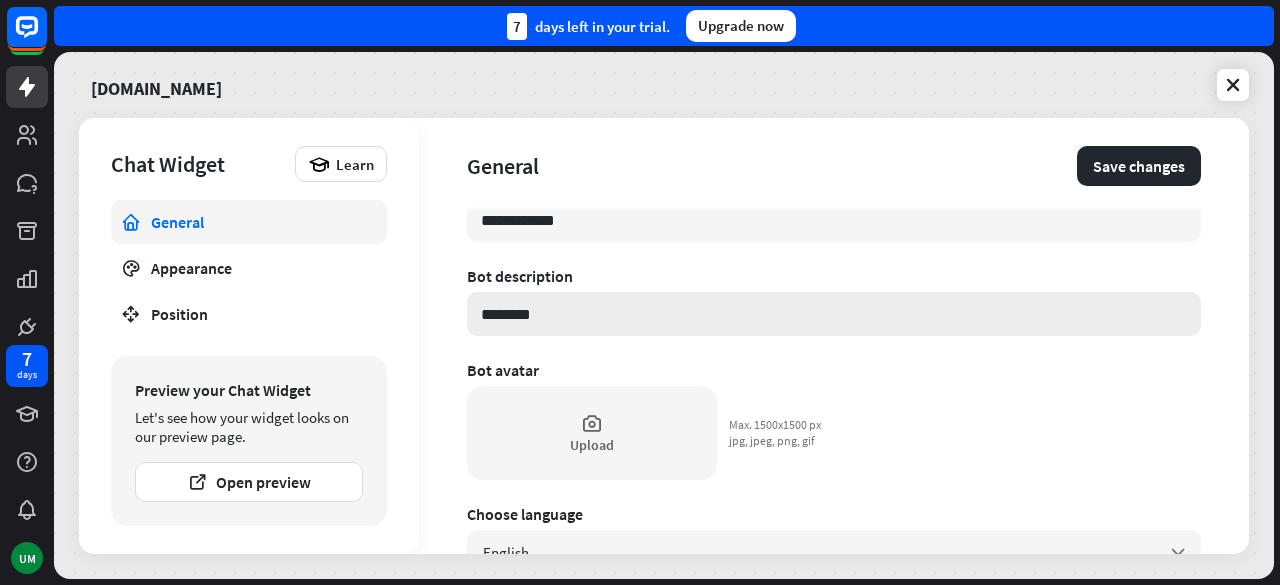 type on "*" 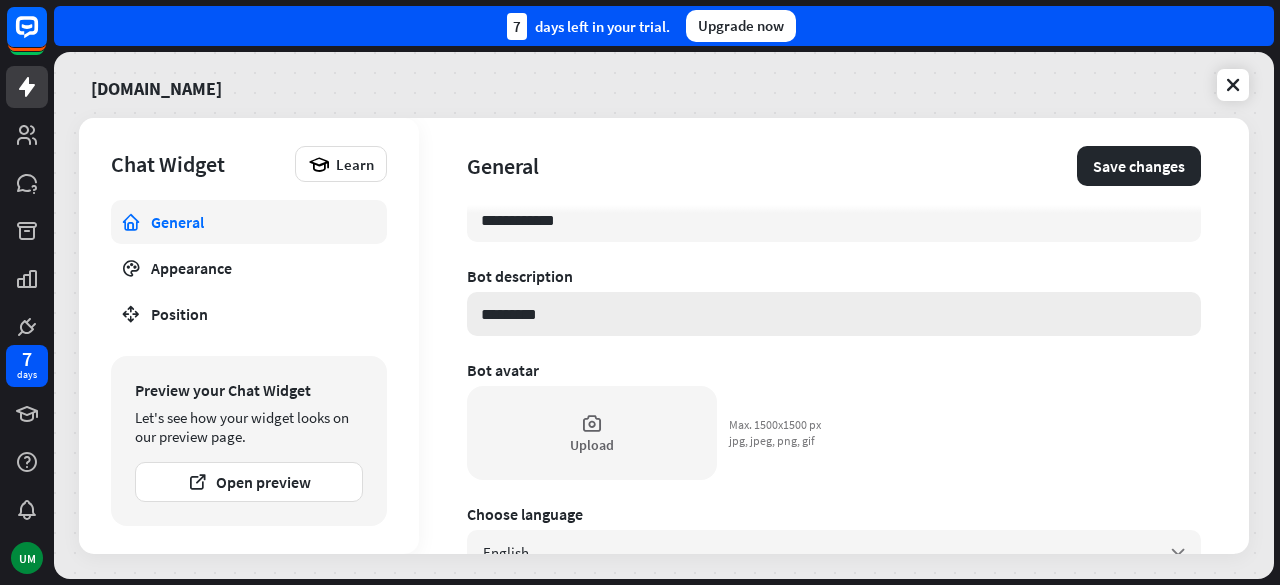 type on "*" 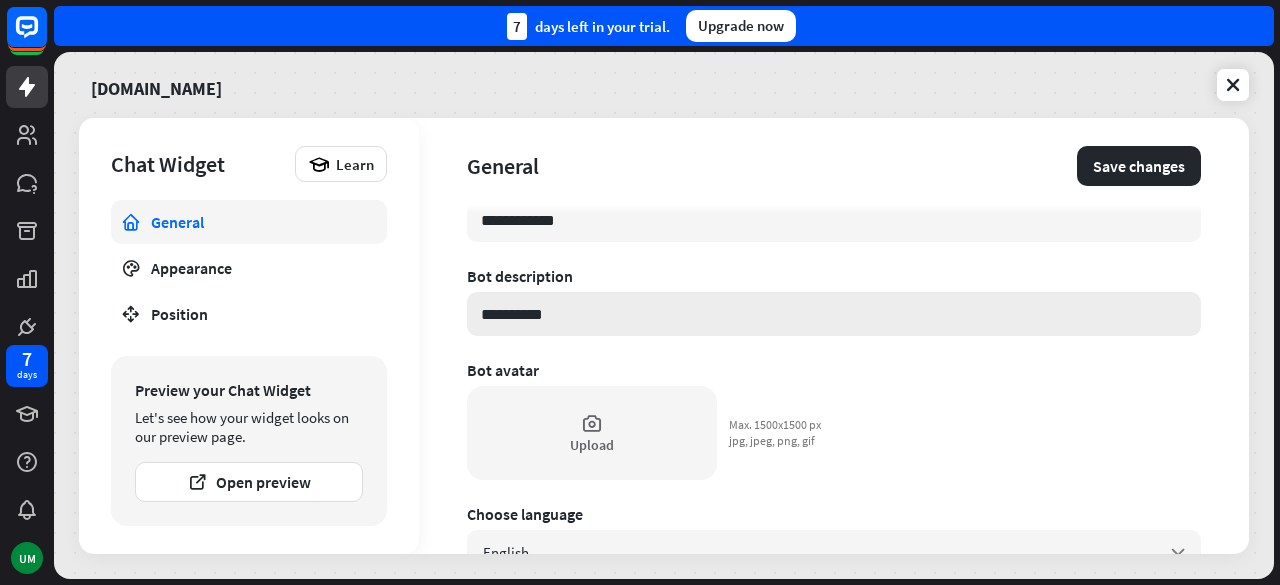 type on "*" 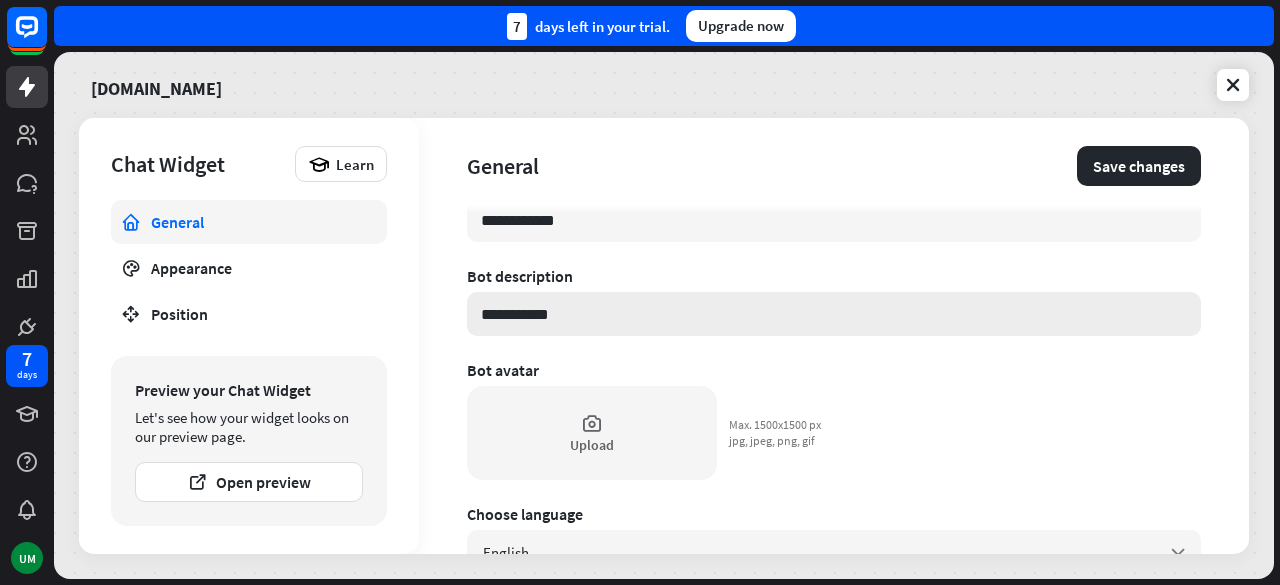 type on "*" 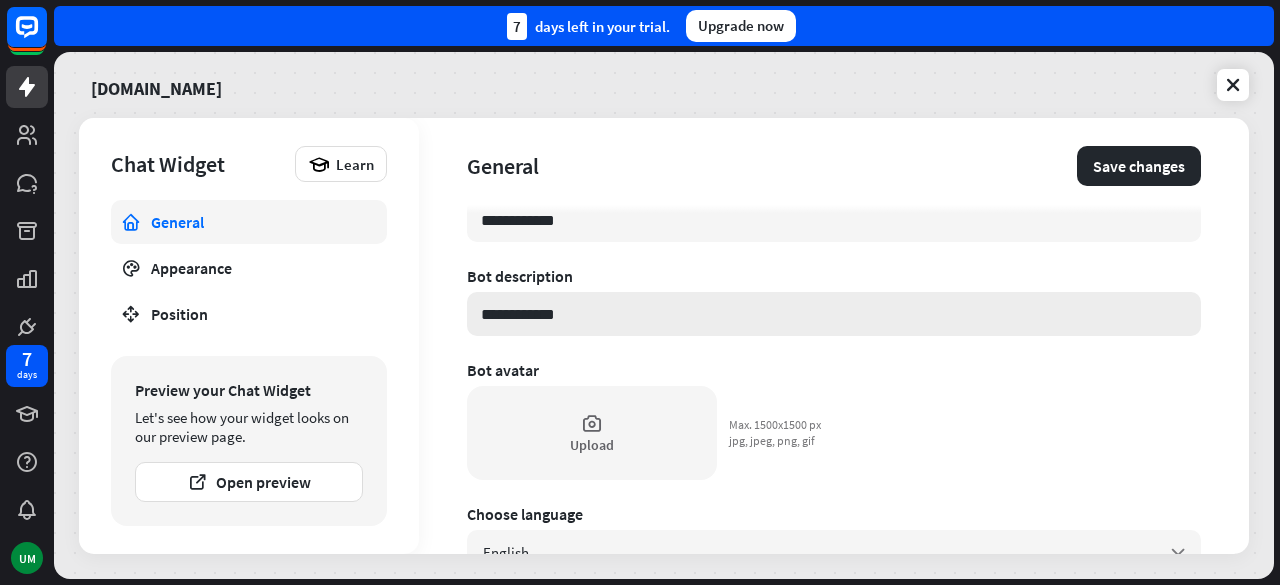 type on "*" 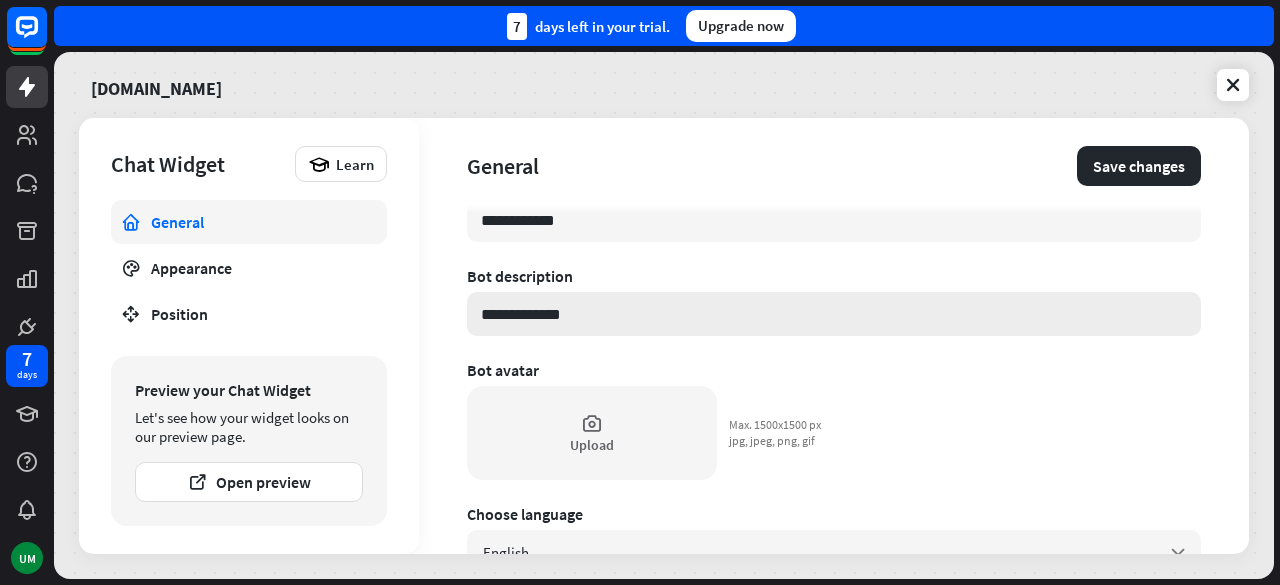type on "*" 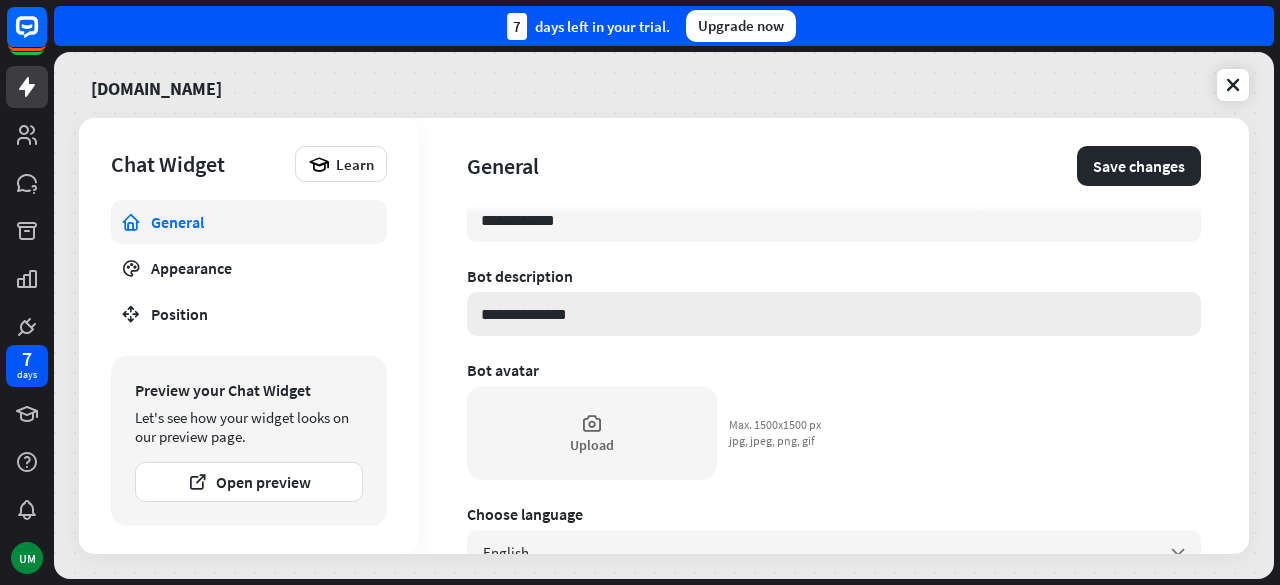 type on "*" 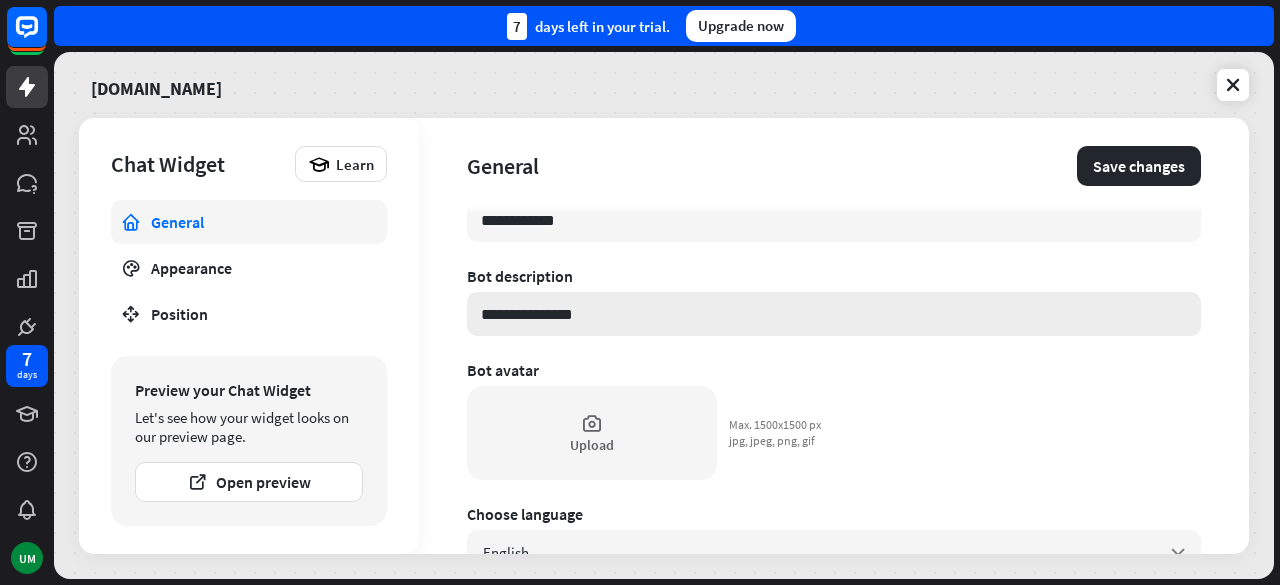 type on "*" 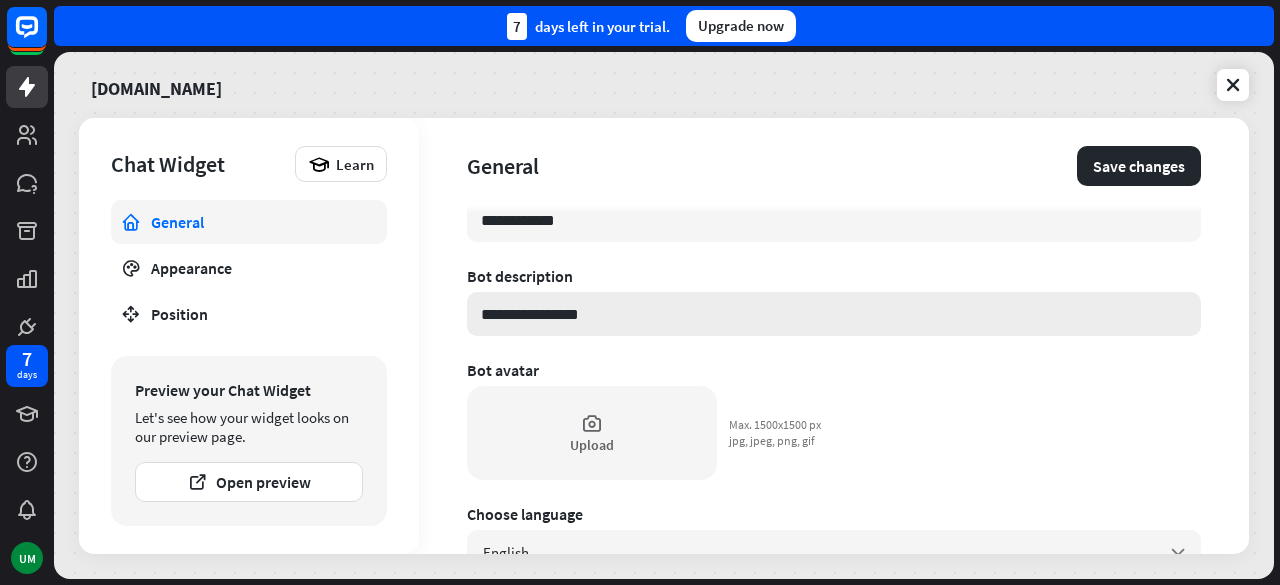 type on "*" 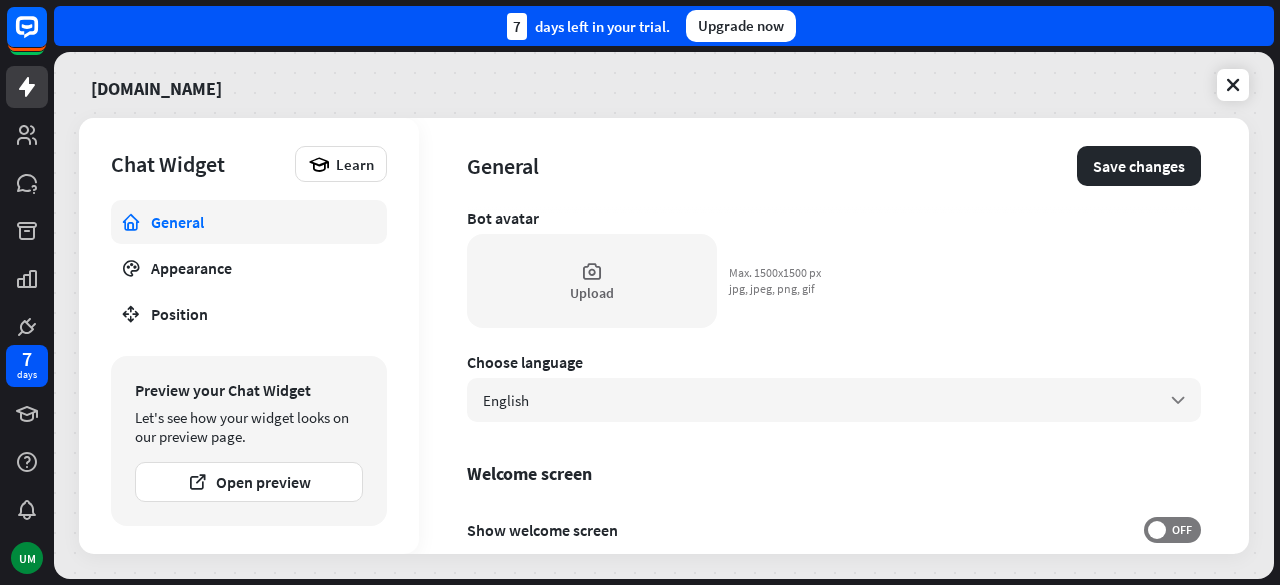 scroll, scrollTop: 200, scrollLeft: 0, axis: vertical 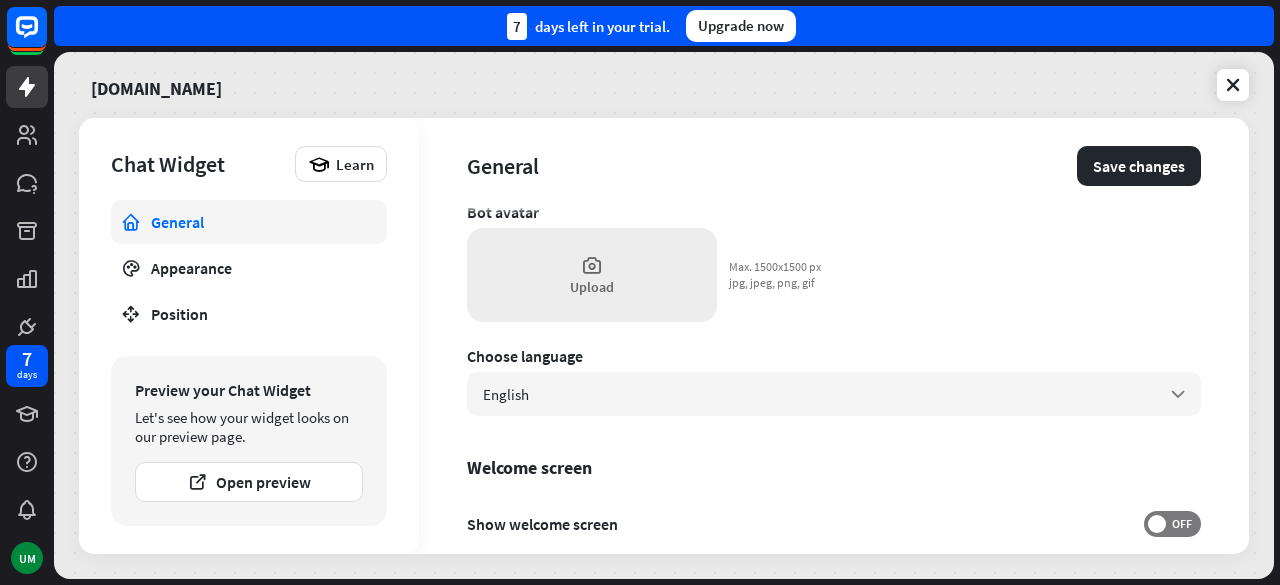 type on "**********" 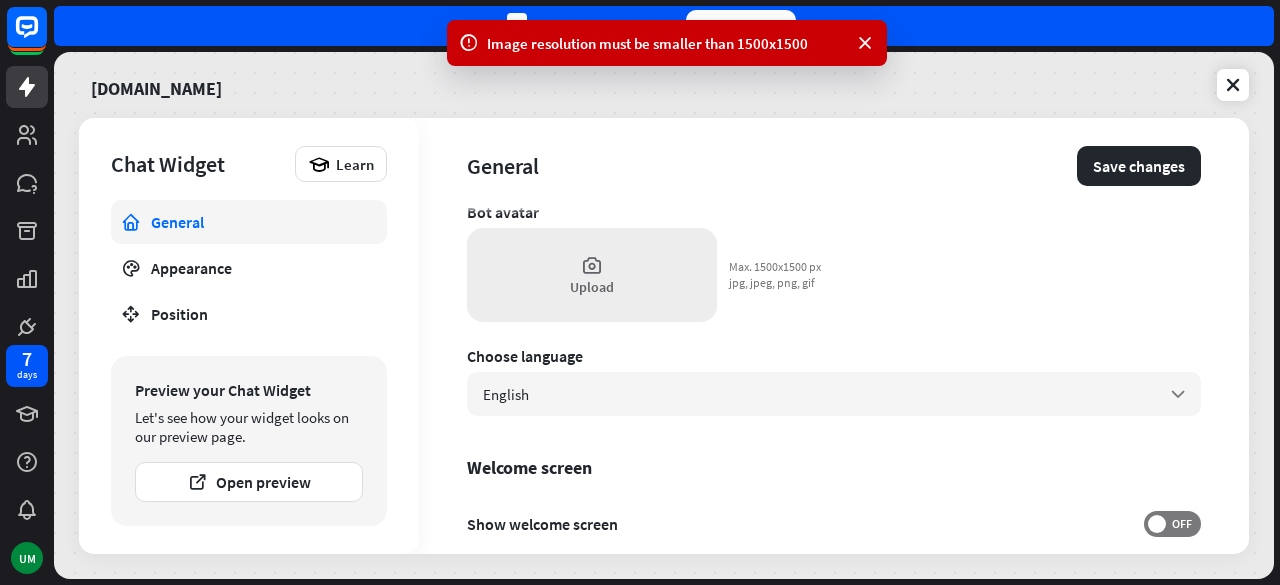 click on "Upload" at bounding box center [592, 287] 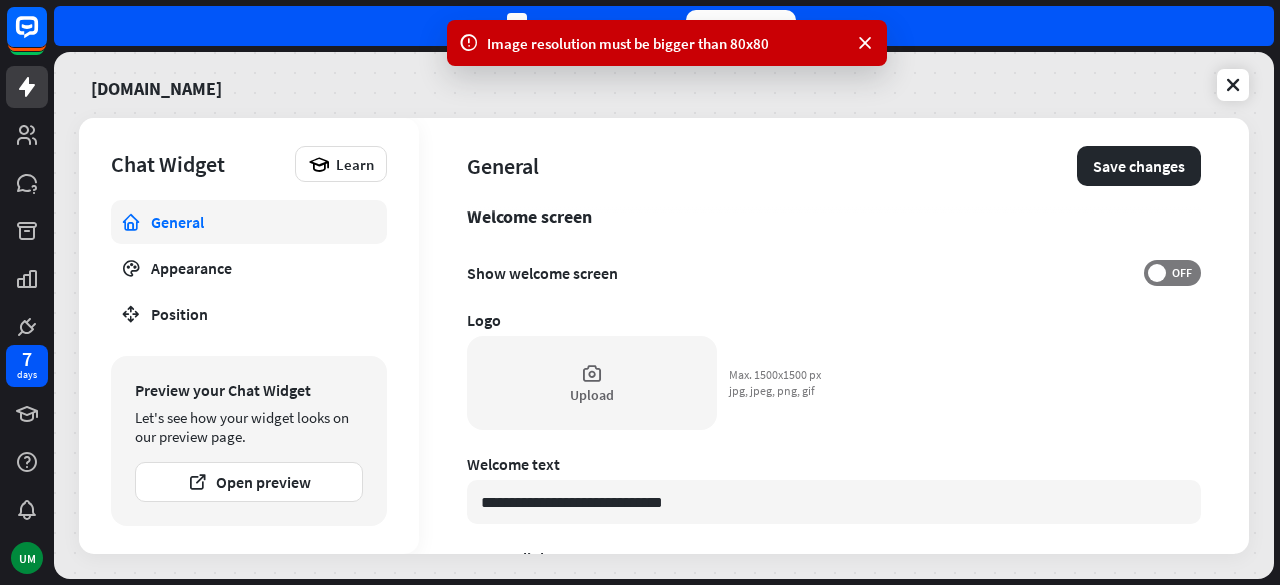 scroll, scrollTop: 443, scrollLeft: 0, axis: vertical 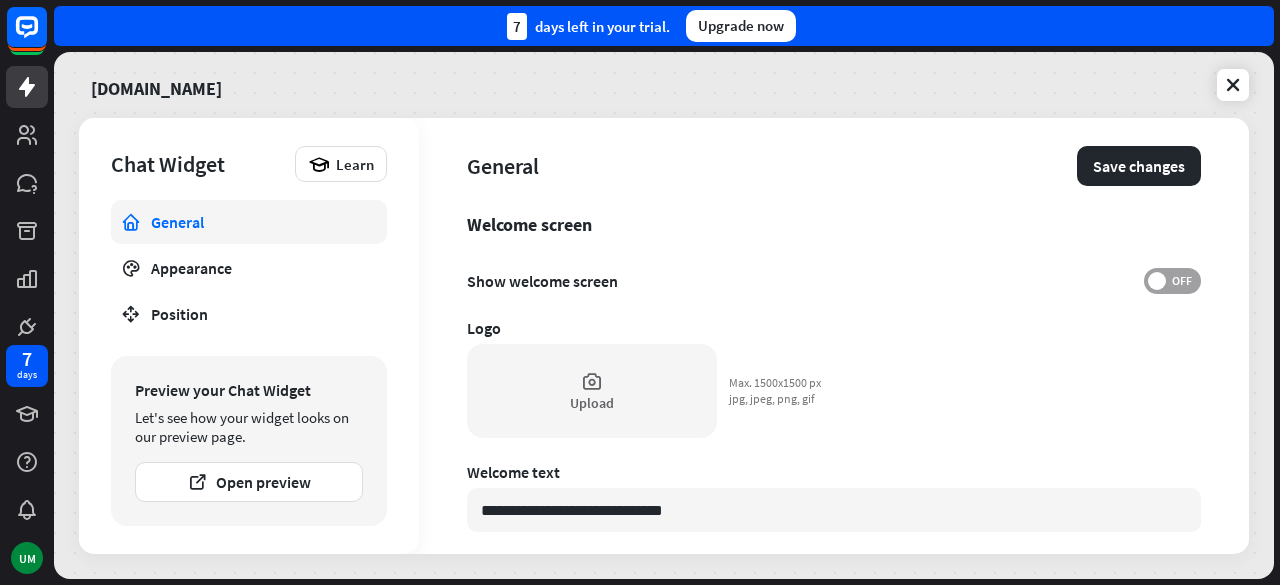 click on "OFF" at bounding box center (1181, 281) 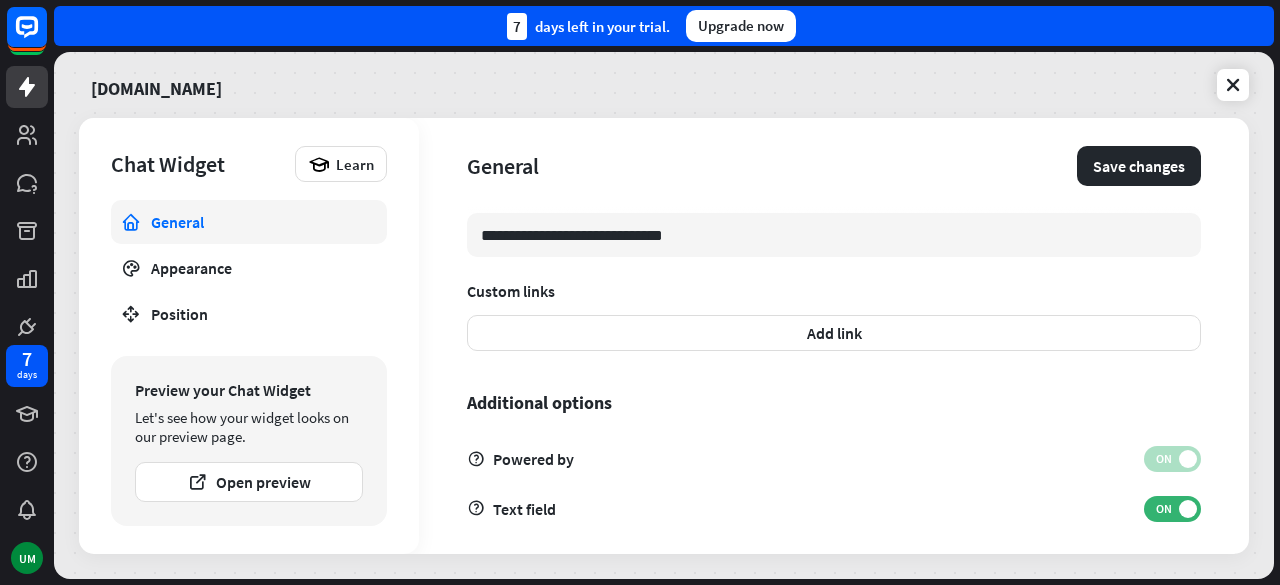 scroll, scrollTop: 731, scrollLeft: 0, axis: vertical 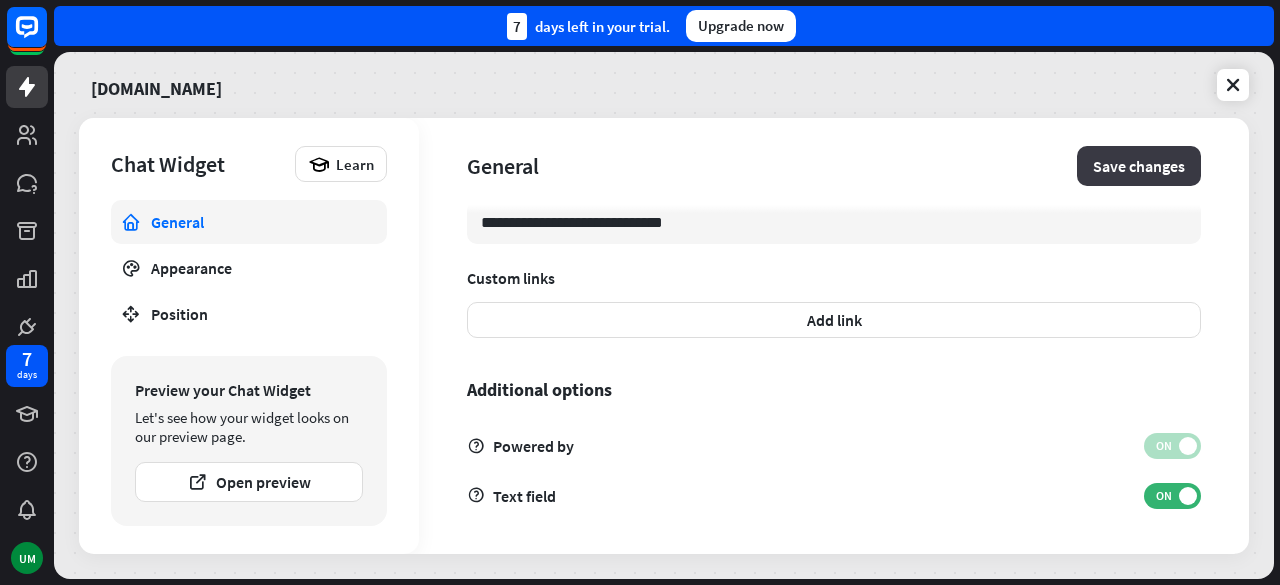 click on "Save changes" at bounding box center (1139, 166) 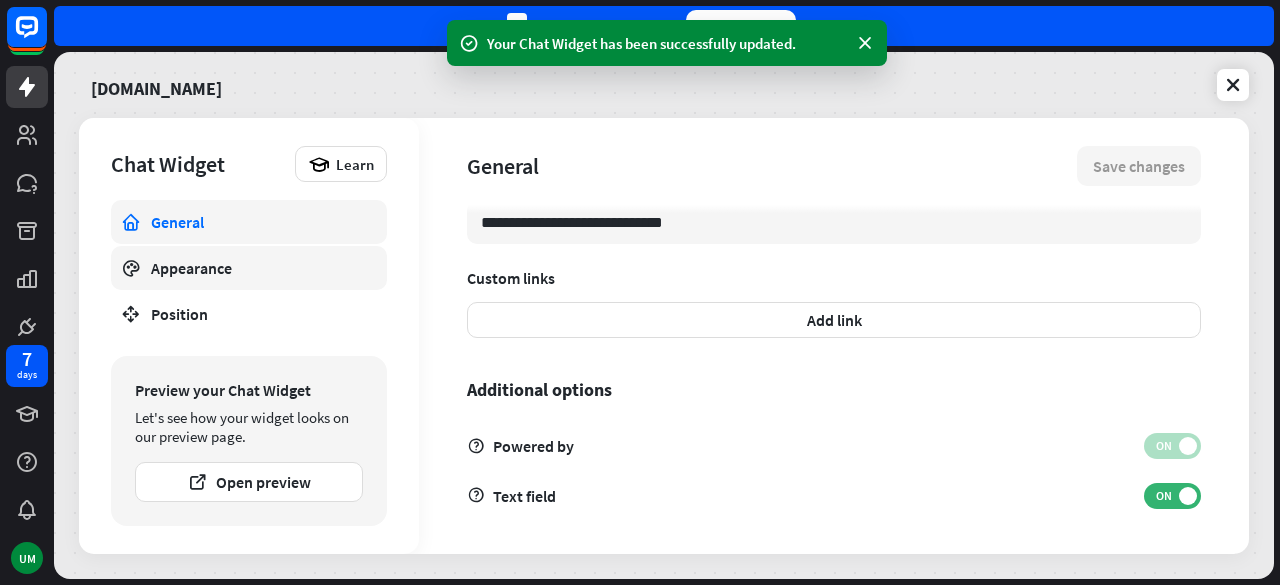 click on "Appearance" at bounding box center [249, 268] 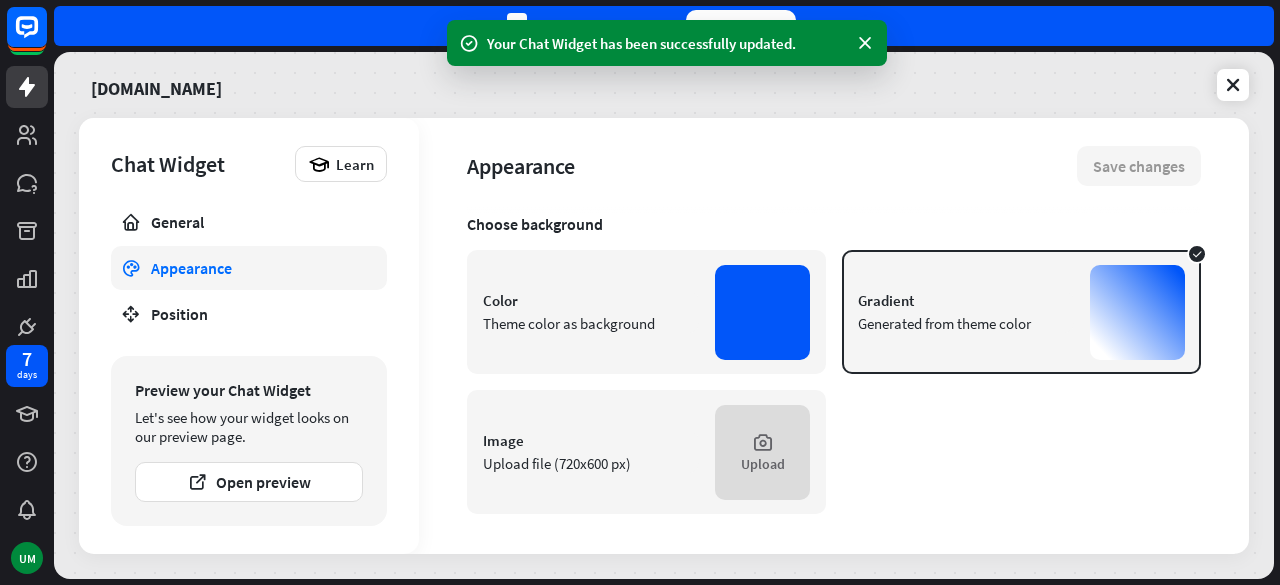 scroll, scrollTop: 0, scrollLeft: 0, axis: both 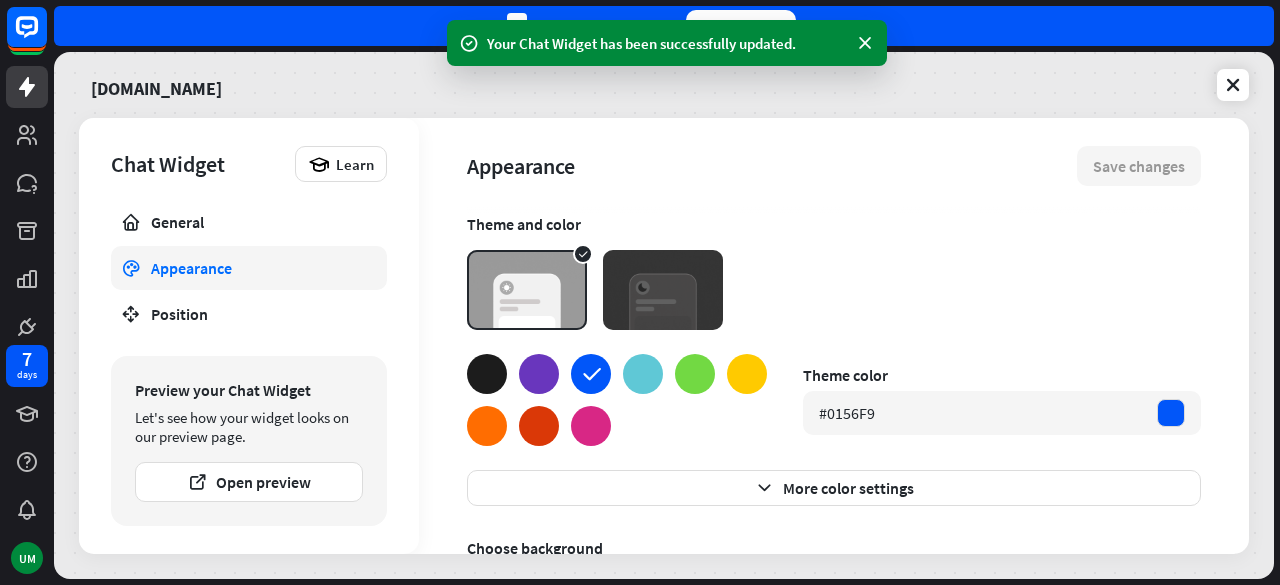 click at bounding box center (487, 426) 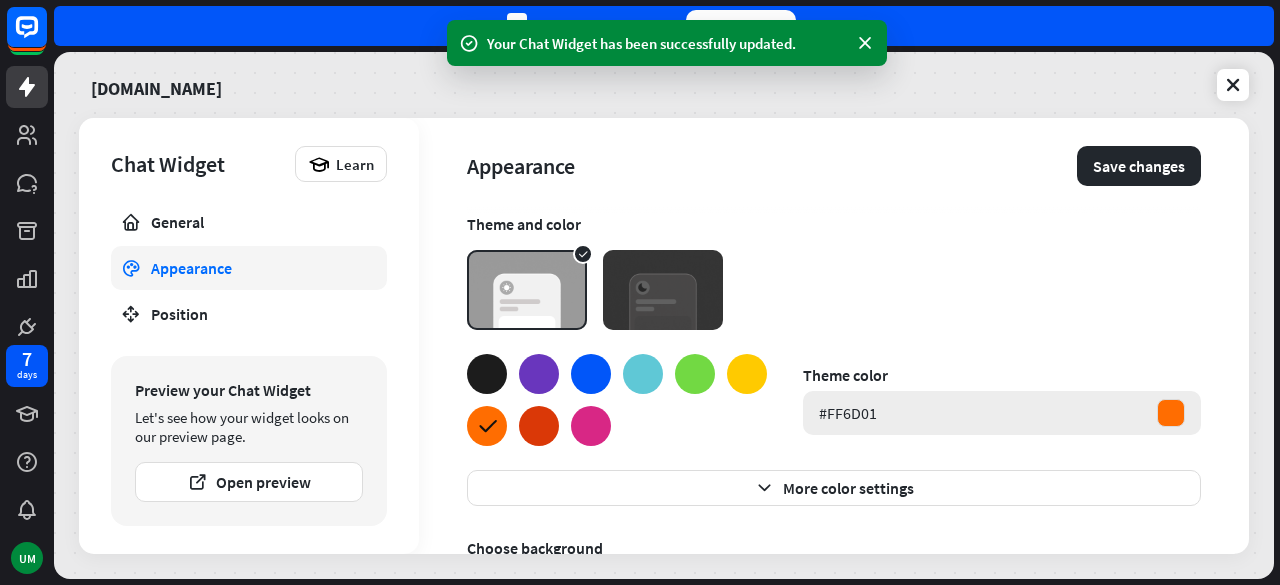 click on "#FF6D01" at bounding box center (1002, 413) 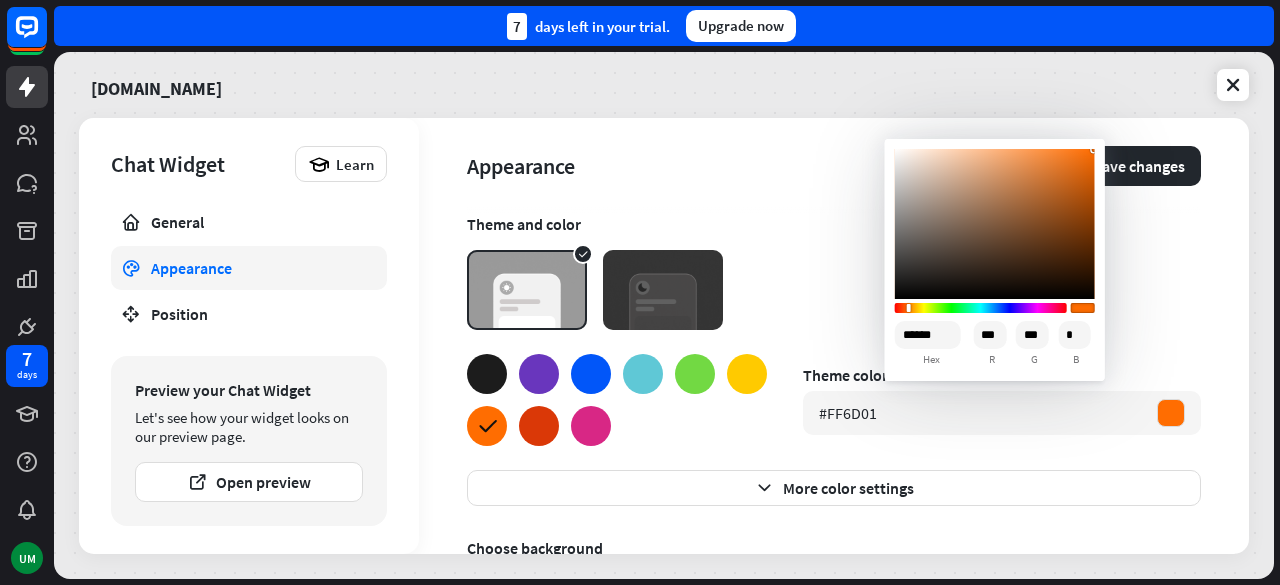 click on "hex" at bounding box center [931, 360] 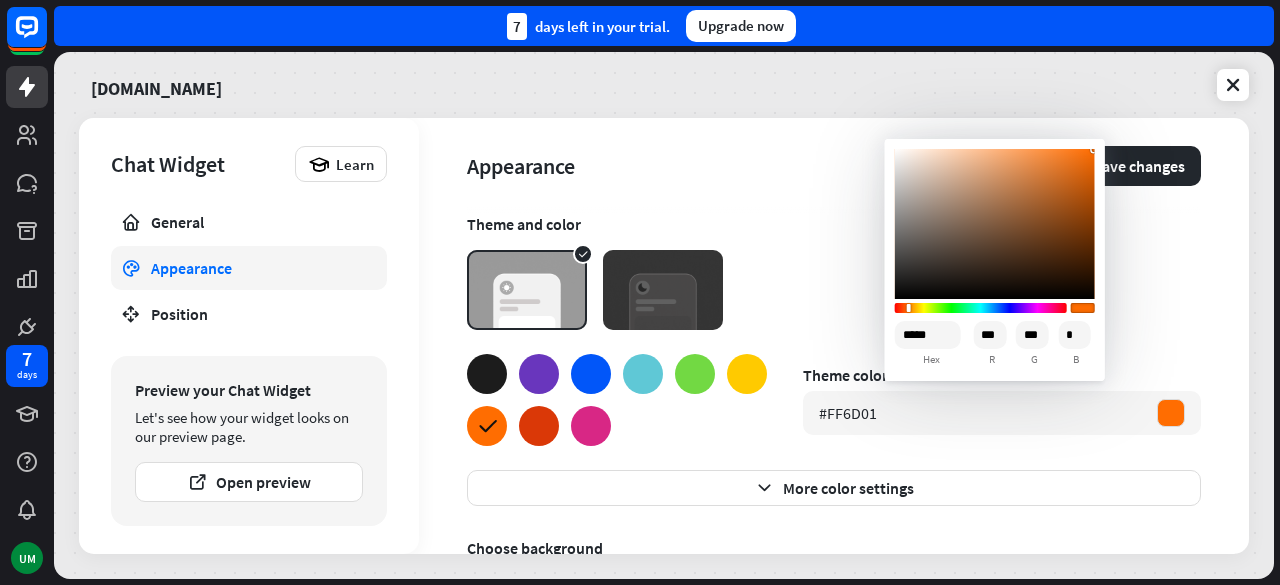 type on "******" 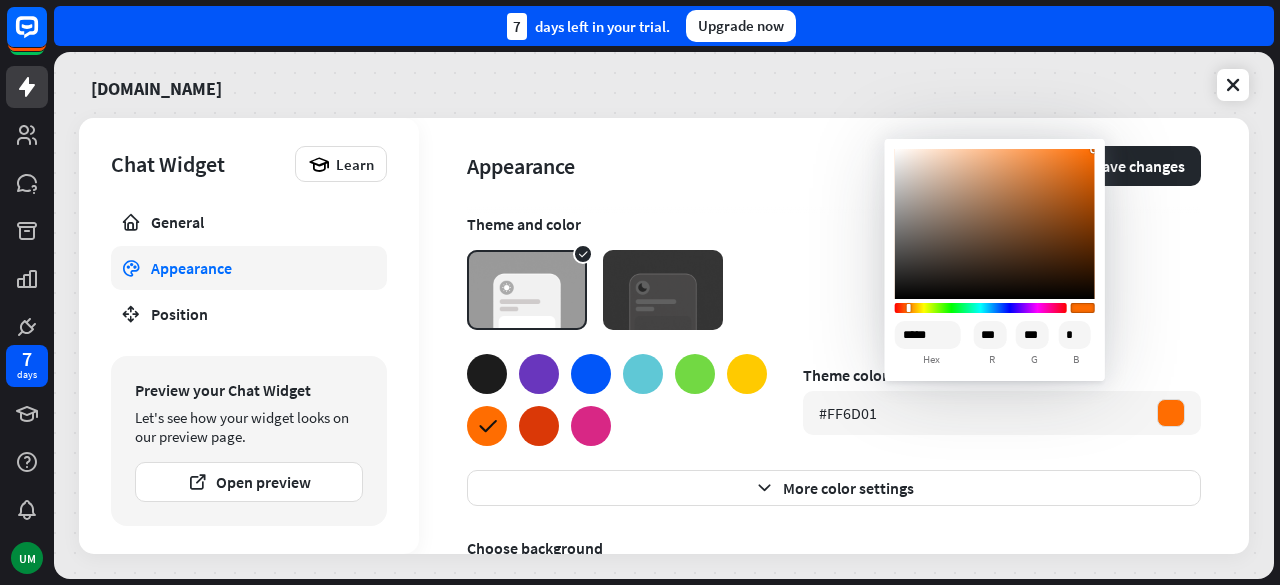 type on "***" 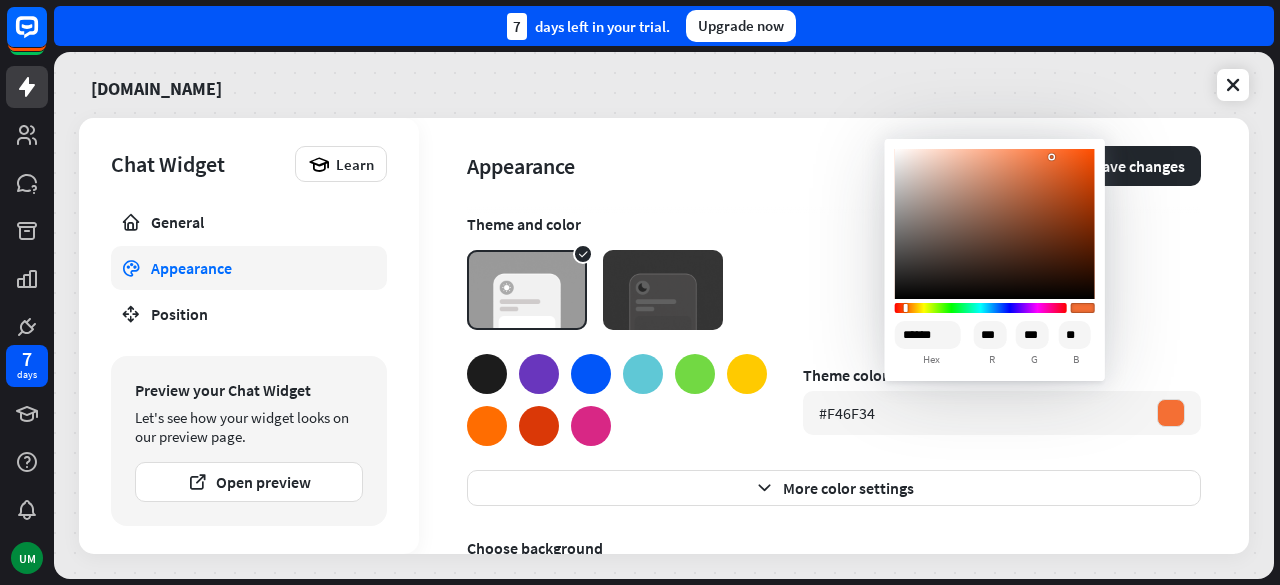 type on "******" 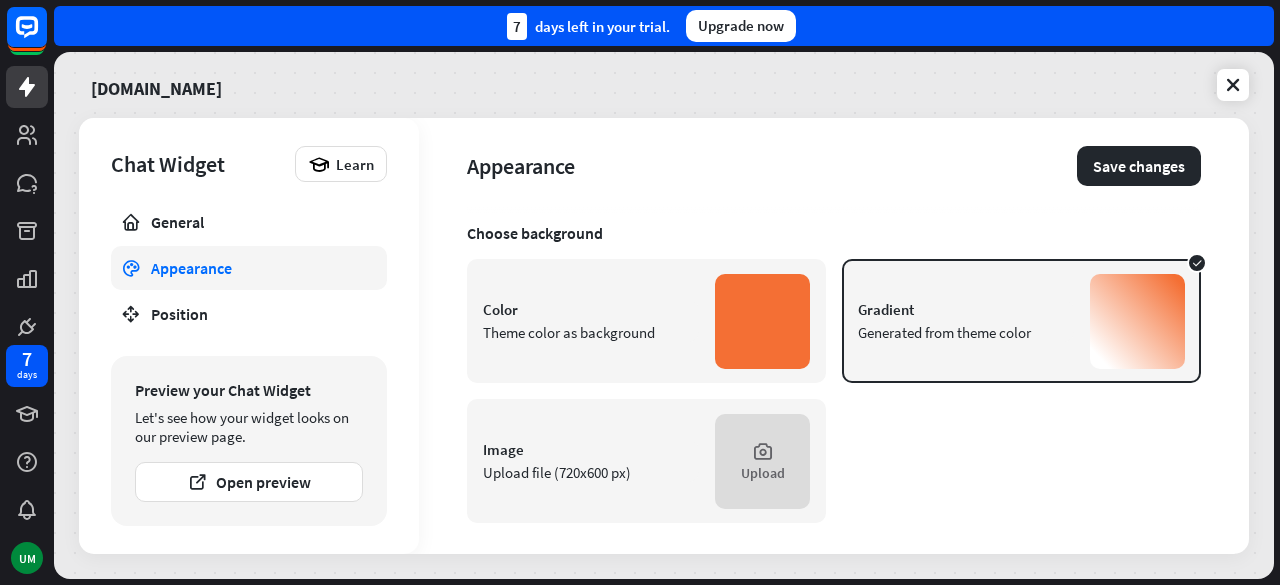 scroll, scrollTop: 323, scrollLeft: 0, axis: vertical 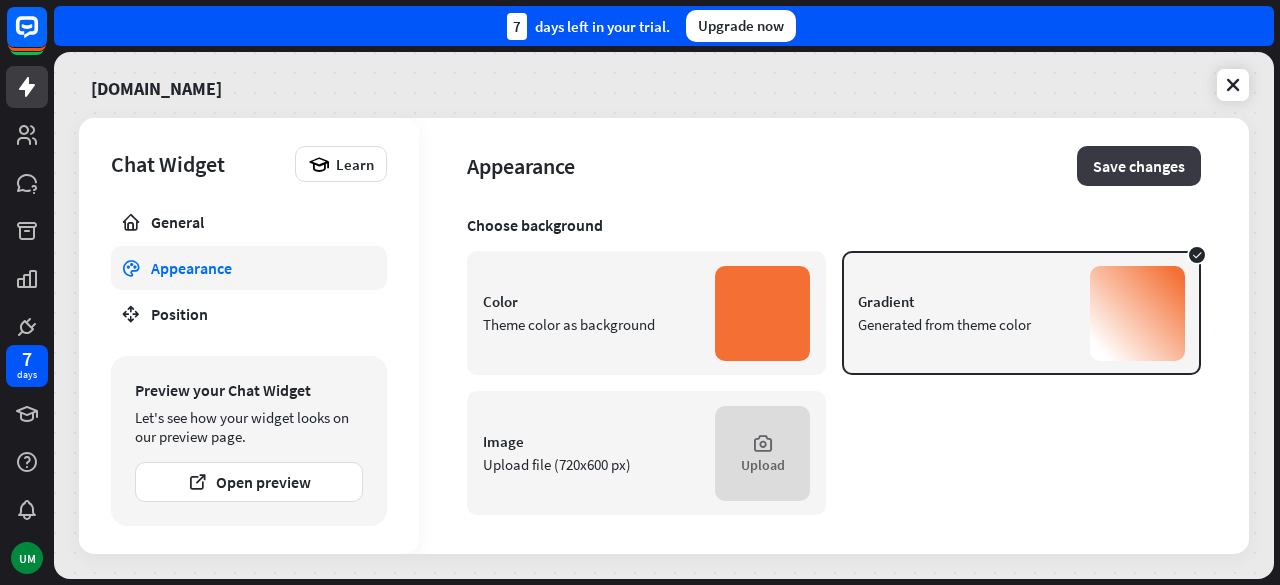 click on "Save changes" at bounding box center [1139, 166] 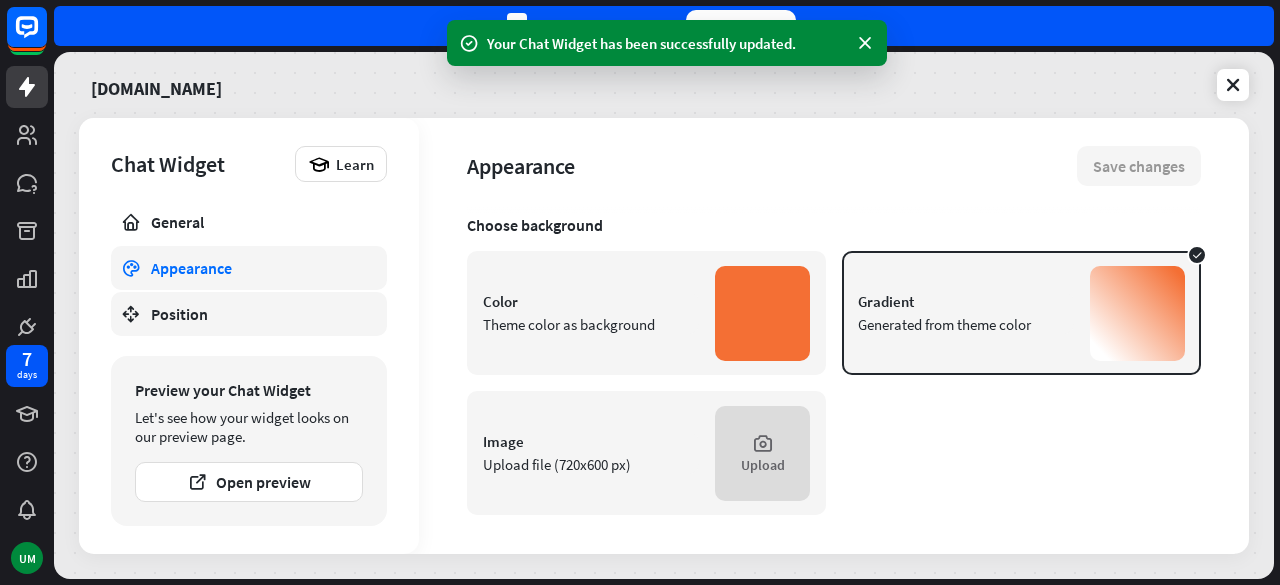click on "Position" at bounding box center (249, 314) 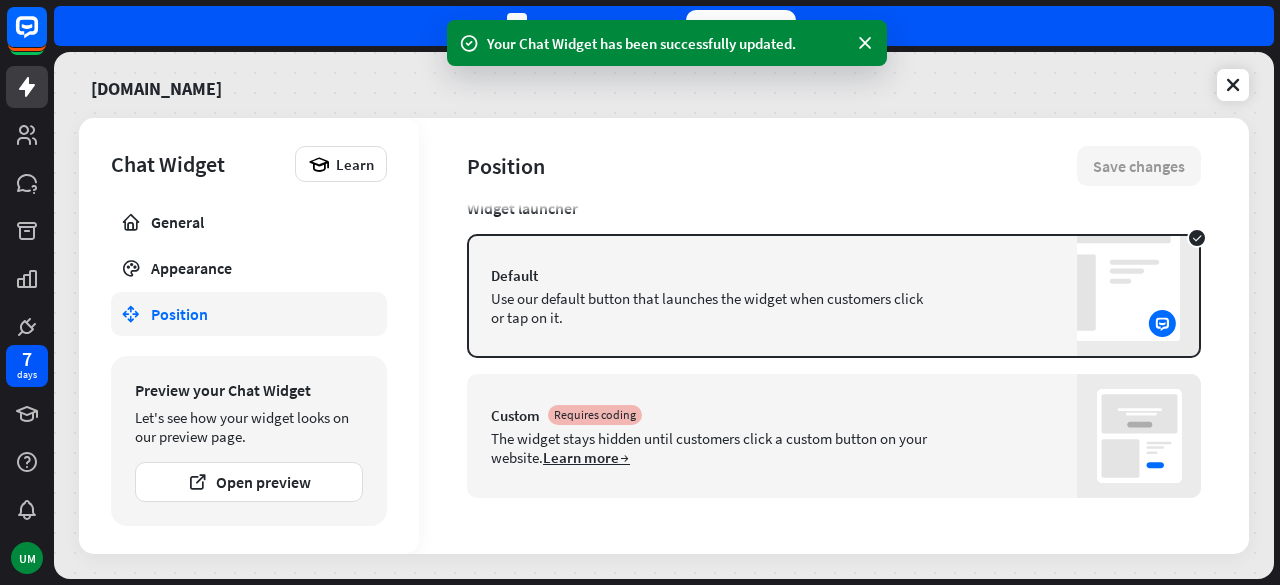 scroll, scrollTop: 0, scrollLeft: 0, axis: both 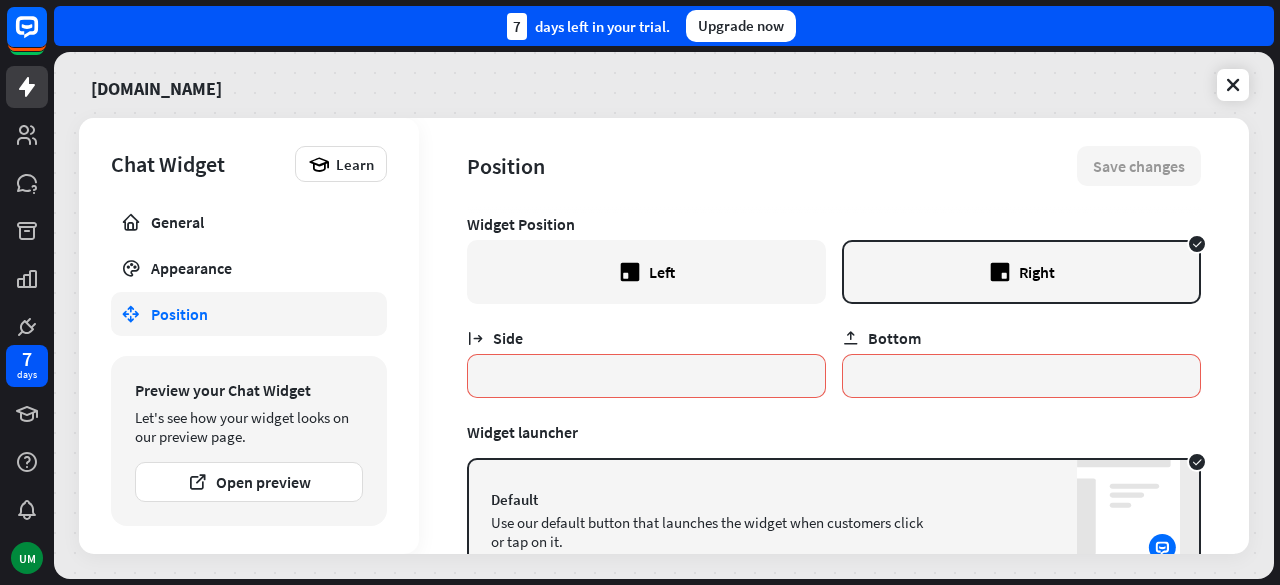 click on "Left" at bounding box center (646, 272) 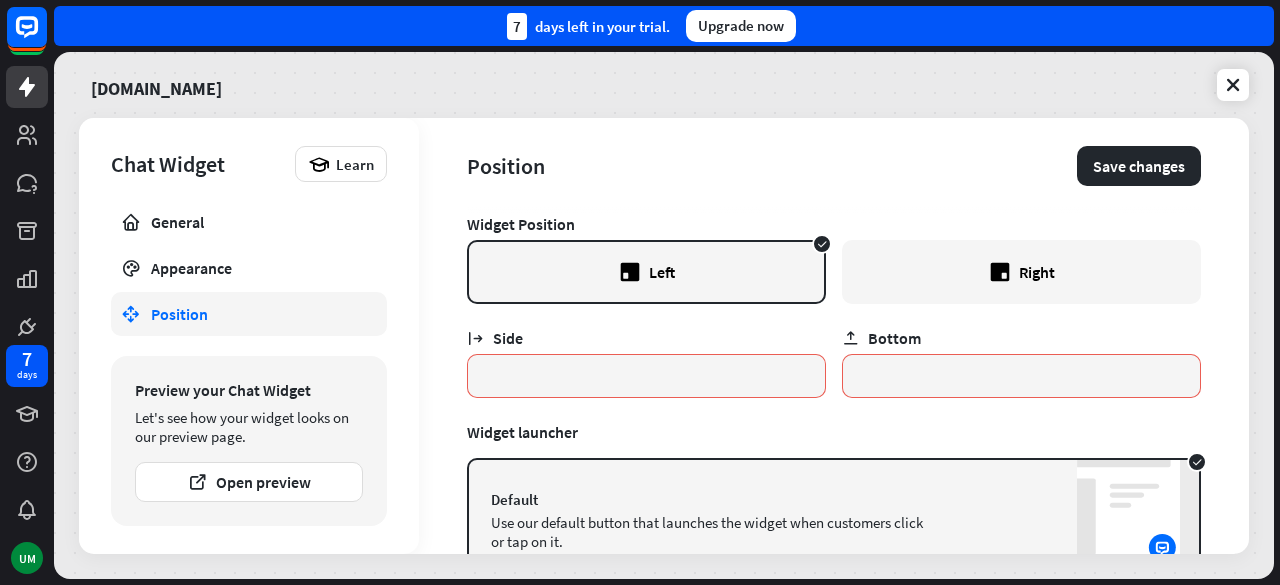 click on "Right" at bounding box center (1021, 272) 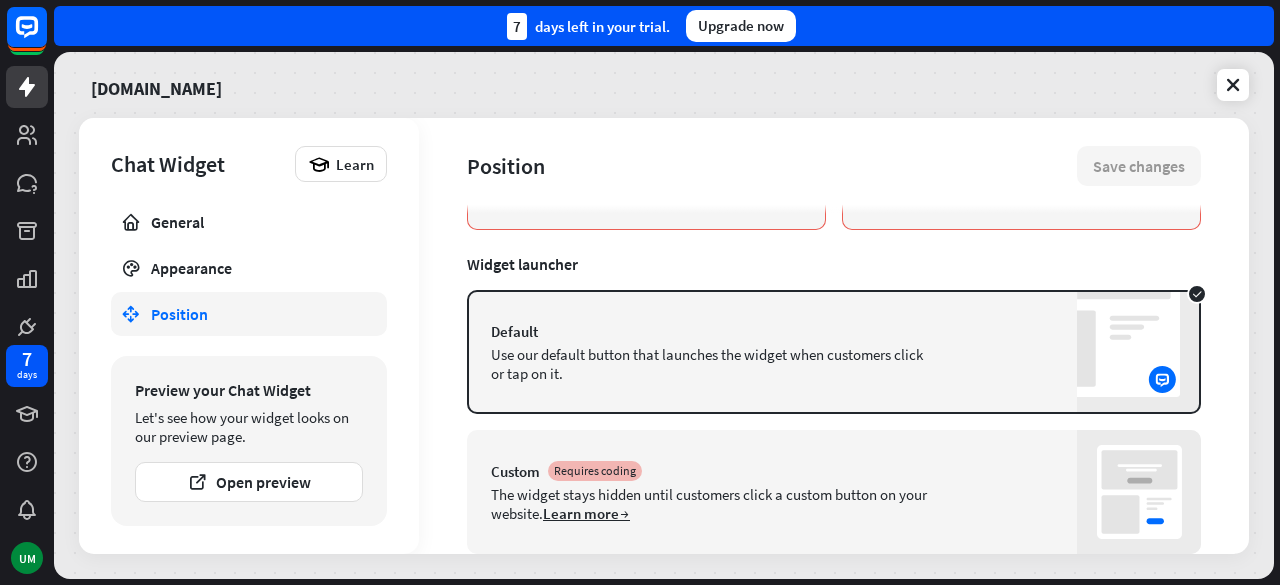 scroll, scrollTop: 223, scrollLeft: 0, axis: vertical 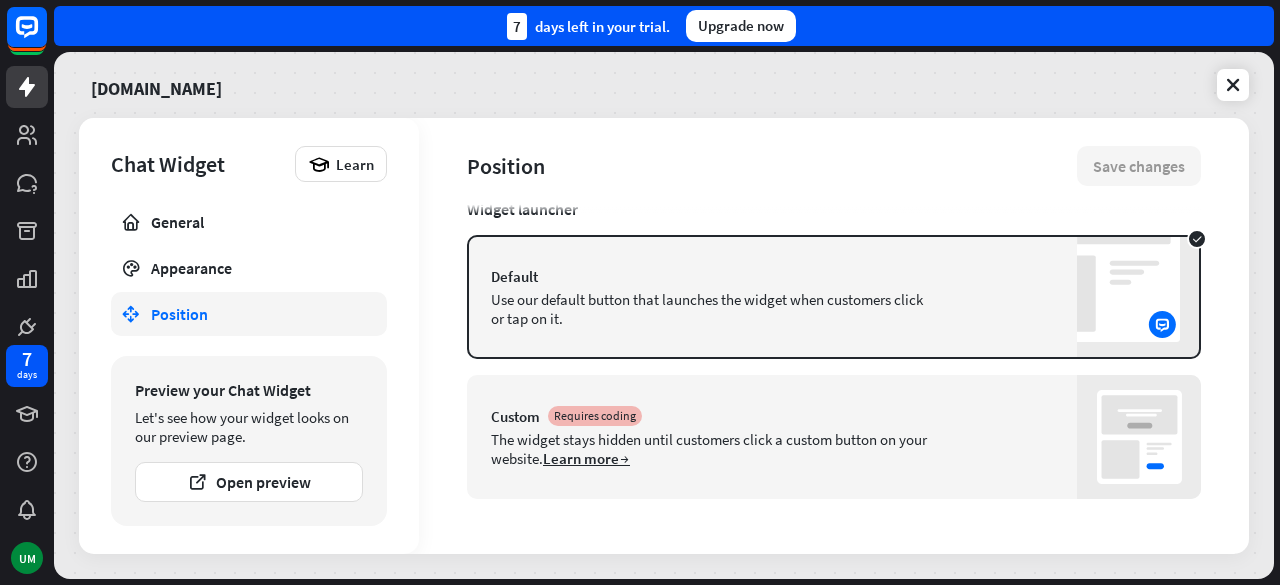 click 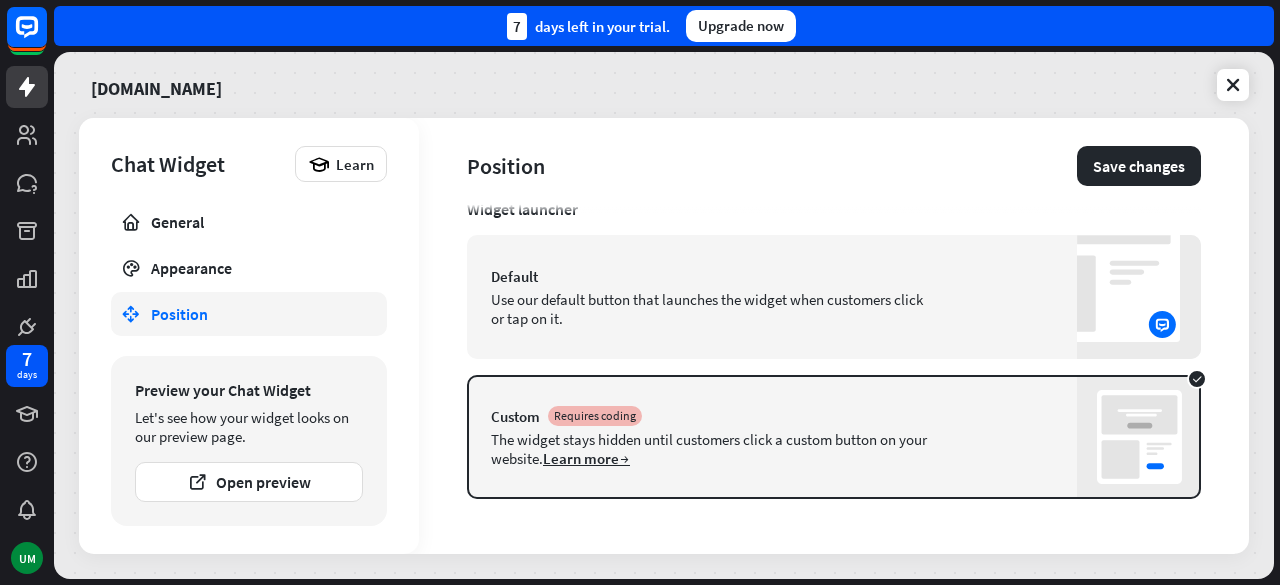 click 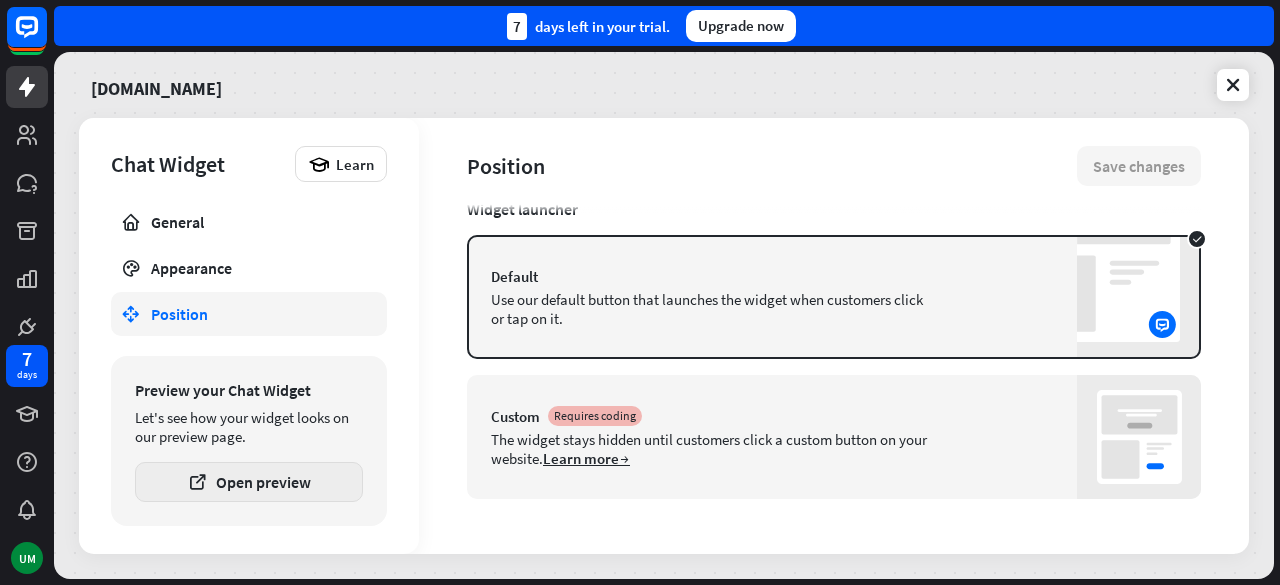 click on "Open preview" at bounding box center (249, 482) 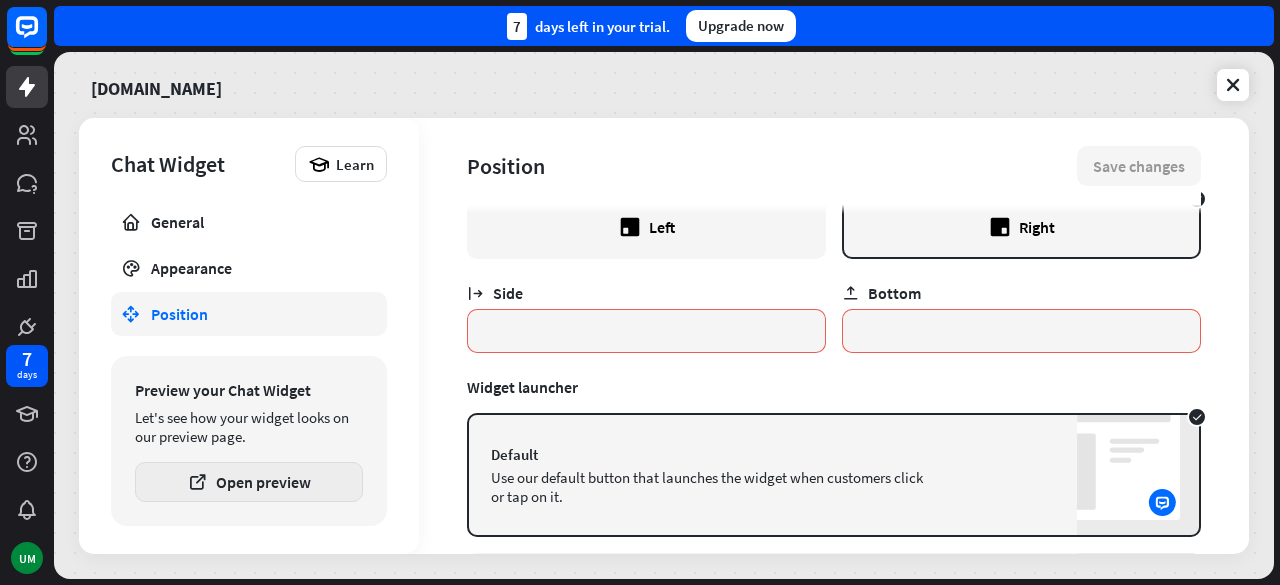 scroll, scrollTop: 0, scrollLeft: 0, axis: both 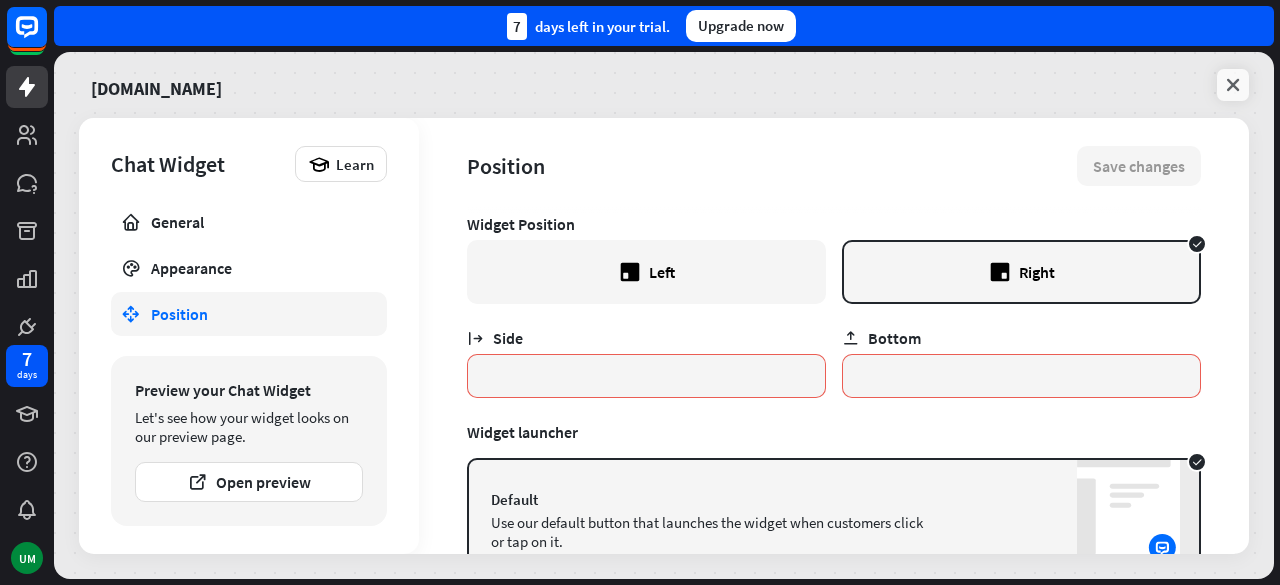 click at bounding box center [1233, 85] 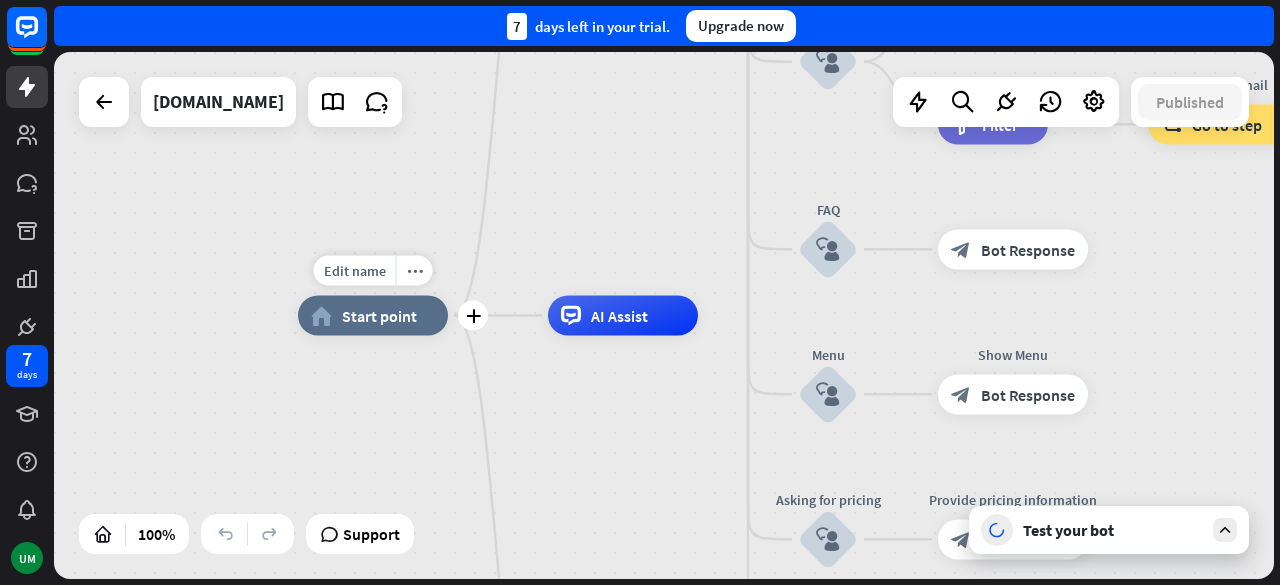 click on "home_2   Start point" at bounding box center [373, 316] 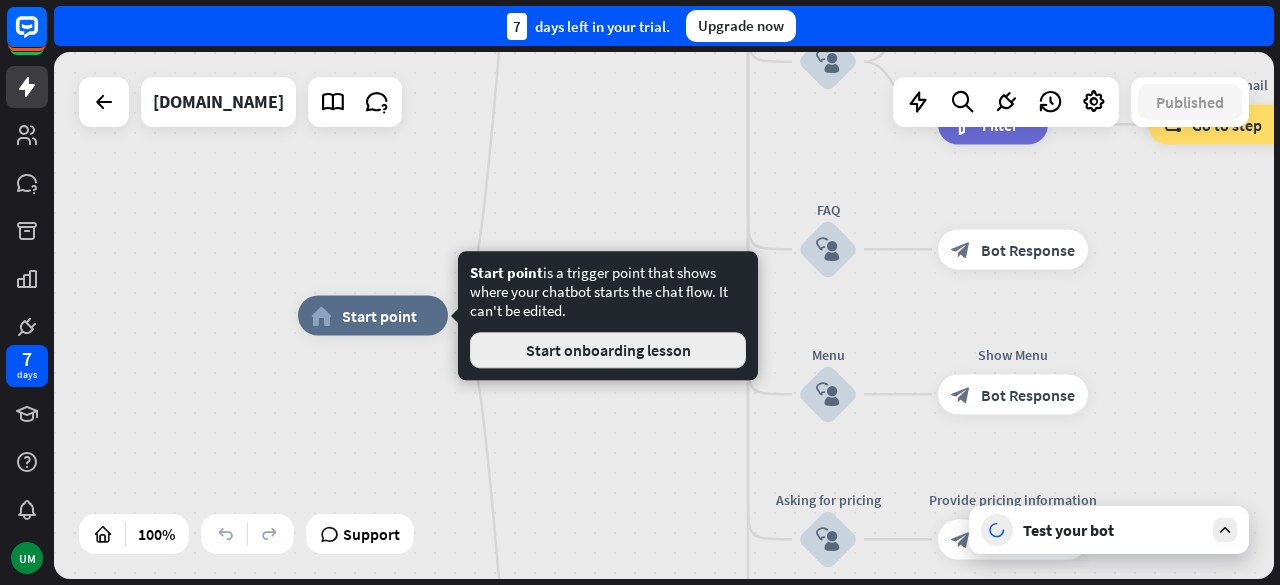 click on "Start onboarding lesson" at bounding box center [608, 350] 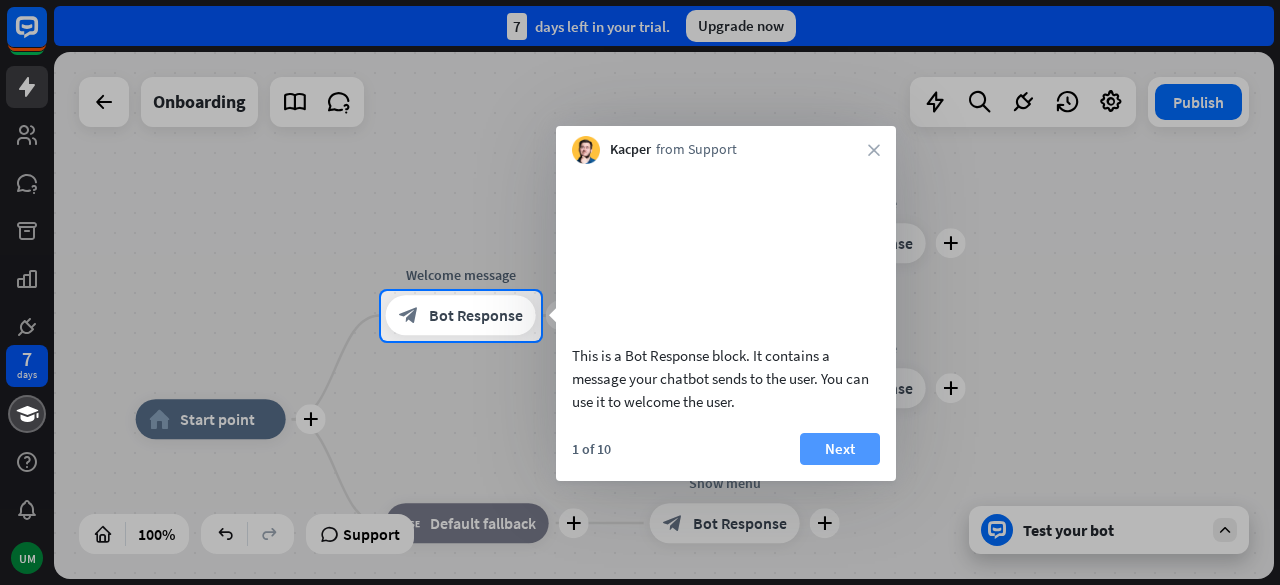click on "Next" at bounding box center [840, 449] 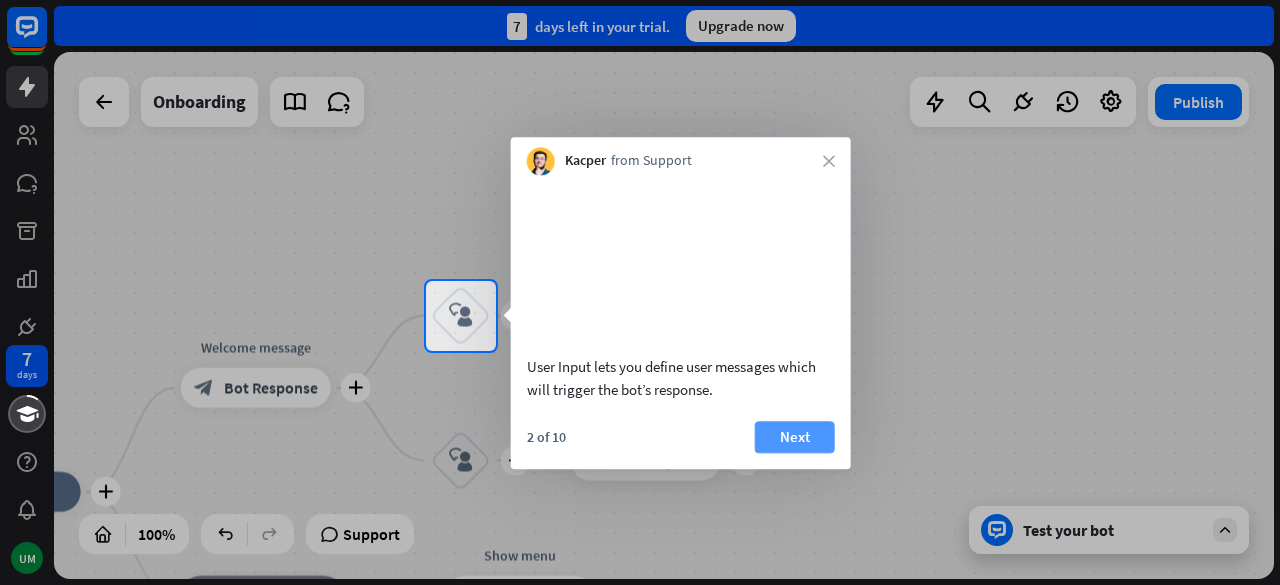 click on "Next" at bounding box center (795, 437) 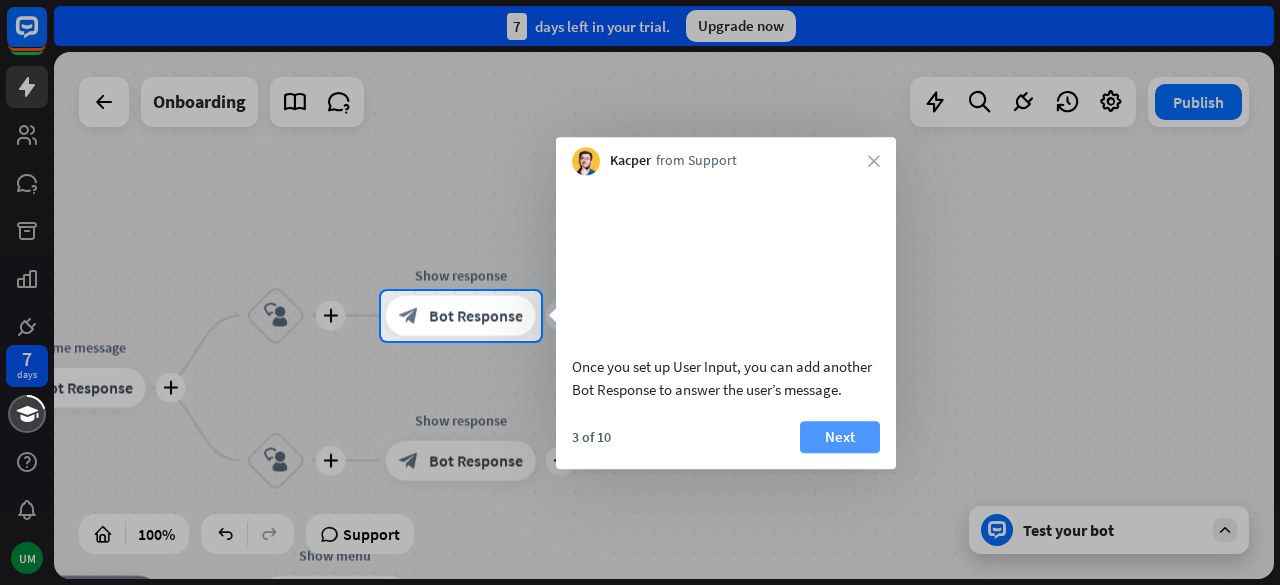 click on "Next" at bounding box center [840, 437] 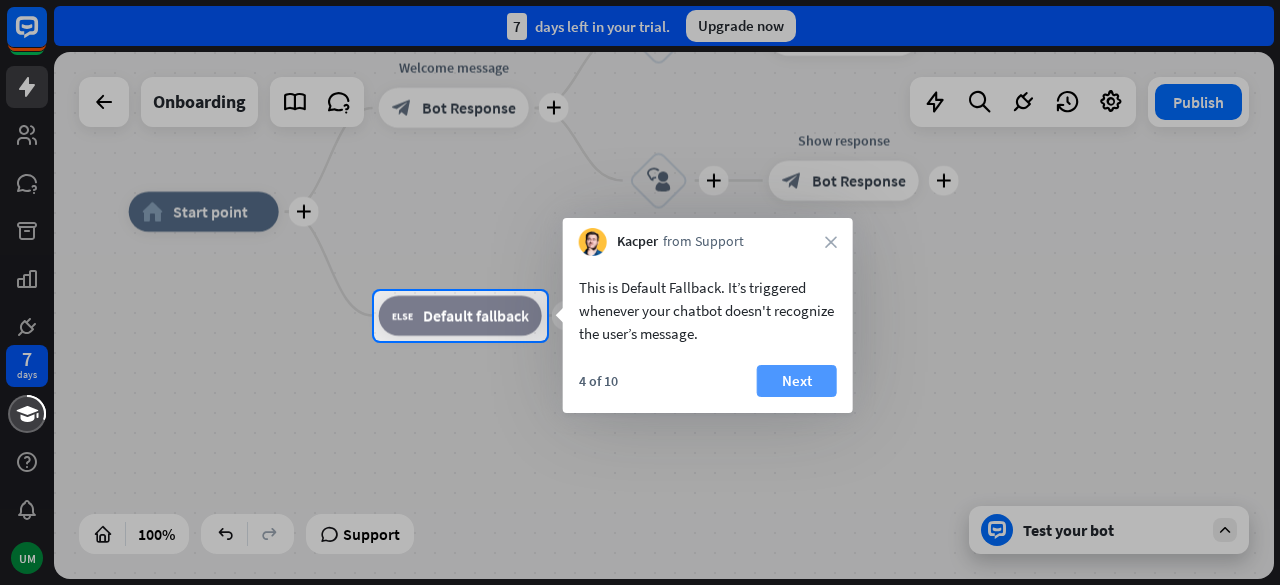 click on "Next" at bounding box center (797, 381) 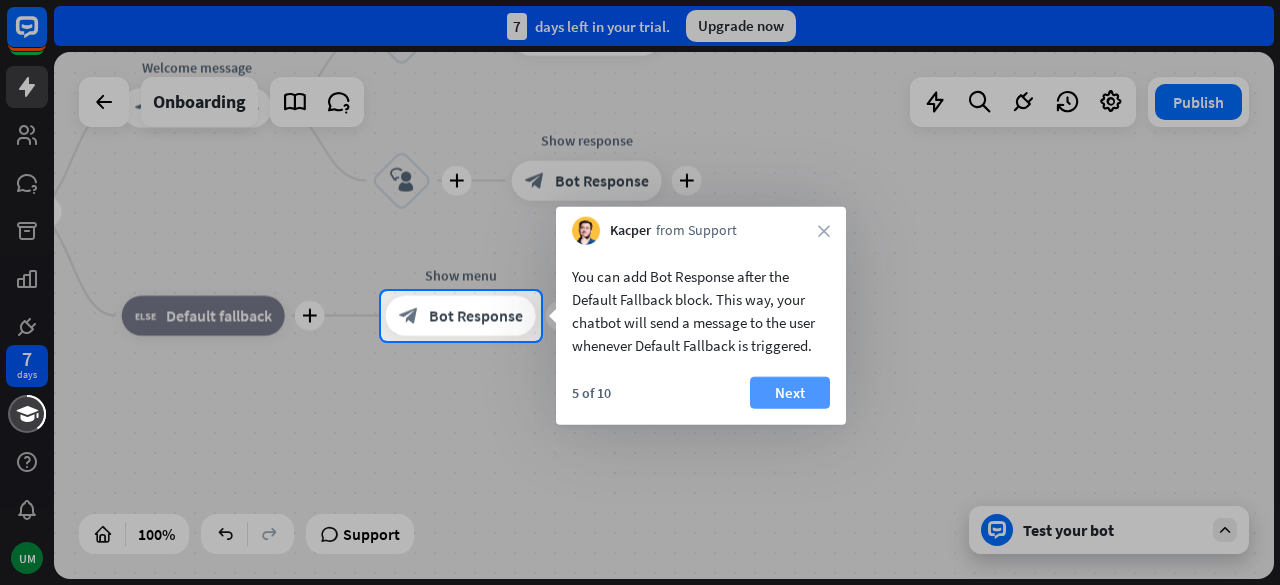 click on "Next" at bounding box center [790, 393] 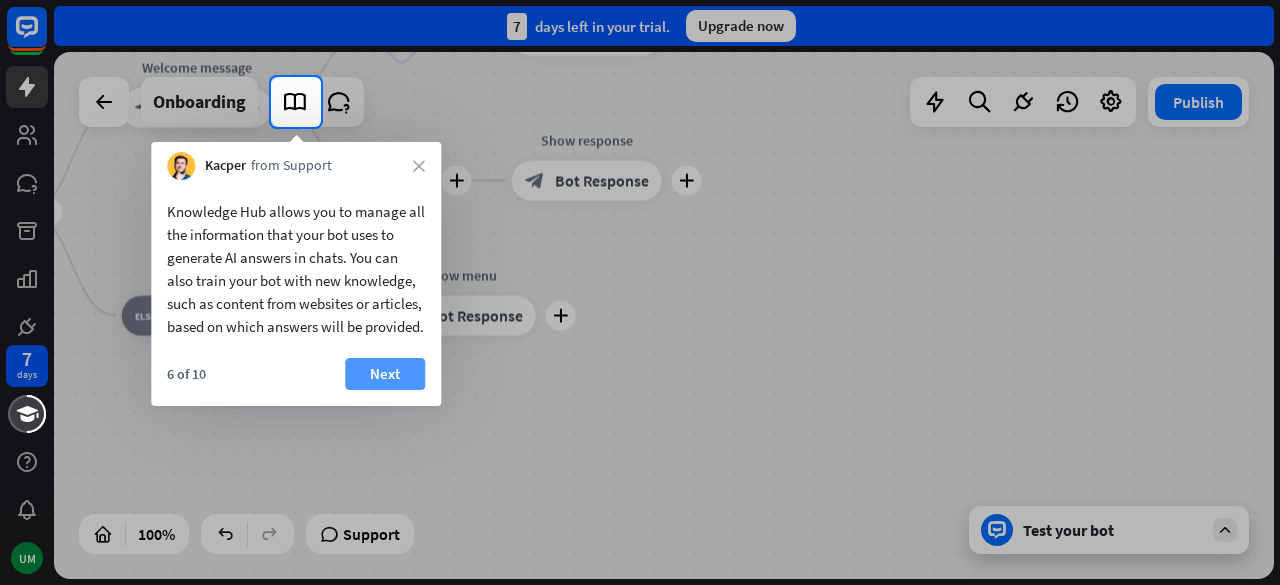 click on "Next" at bounding box center (385, 374) 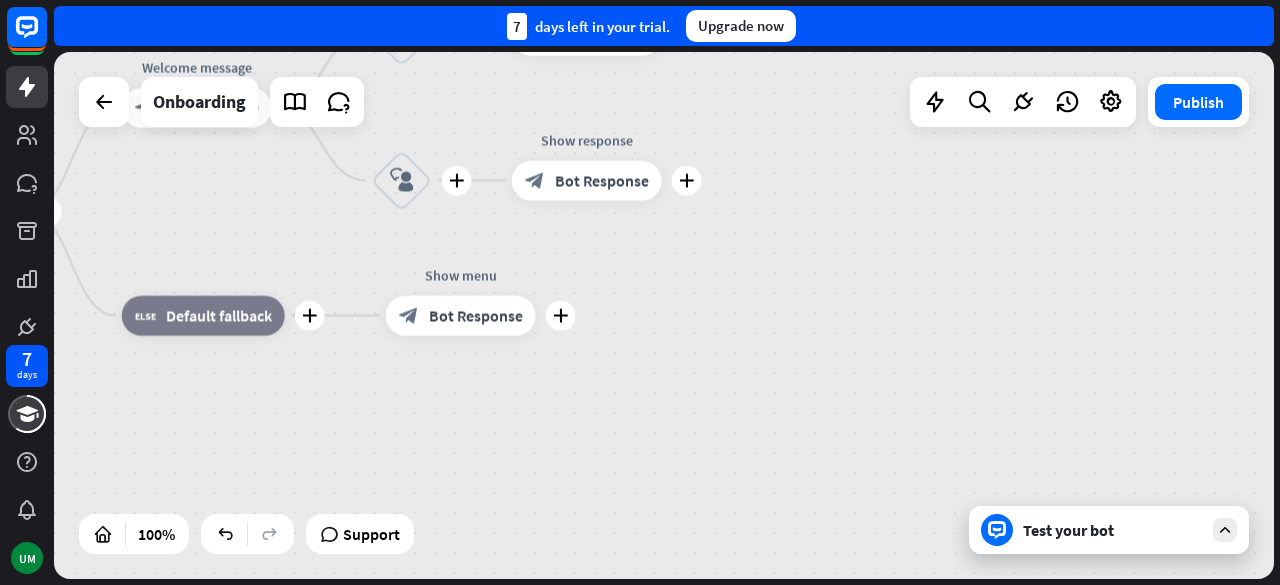 click on "7   days
UM
close
Product Help
First steps   Get started with ChatBot       Help Center   Follow step-by-step tutorials       Academy   Level up your skill set       Contact us   Connect with our Product Experts
7
days
left in your trial.
Upgrade now                     plus     home_2   Start point               plus   Welcome message   block_bot_response   Bot Response               plus     block_user_input               plus   Show response   block_bot_response   Bot Response               plus     block_user_input               plus   Show response   block_bot_response   Bot Response               plus     block_fallback   Default fallback               plus" at bounding box center [640, 292] 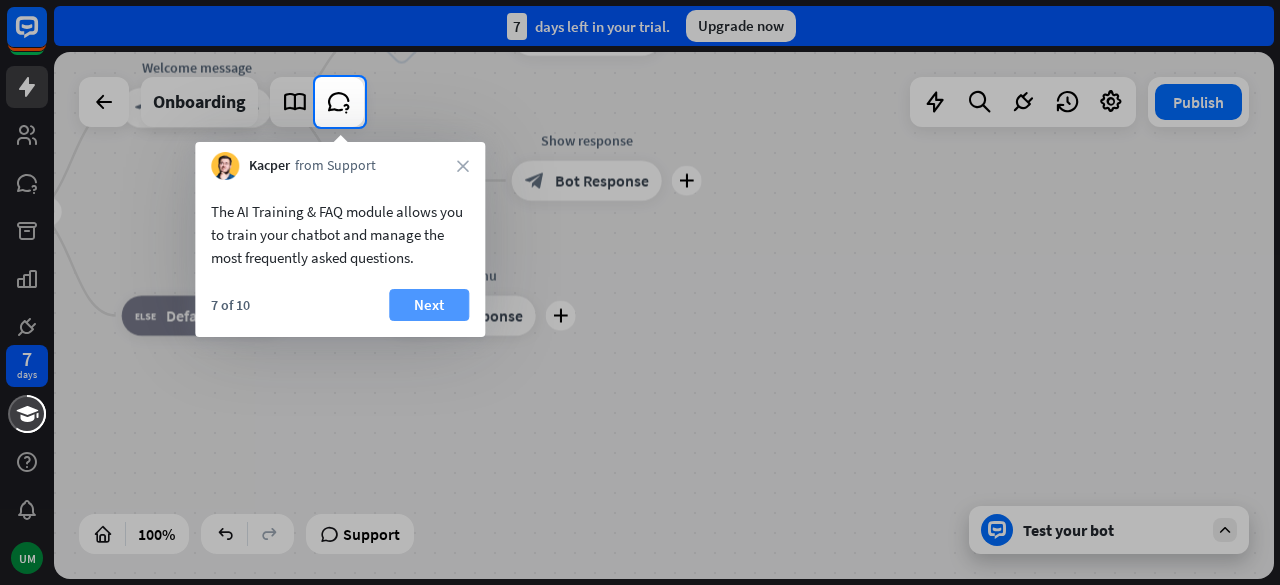 click on "Next" at bounding box center [429, 305] 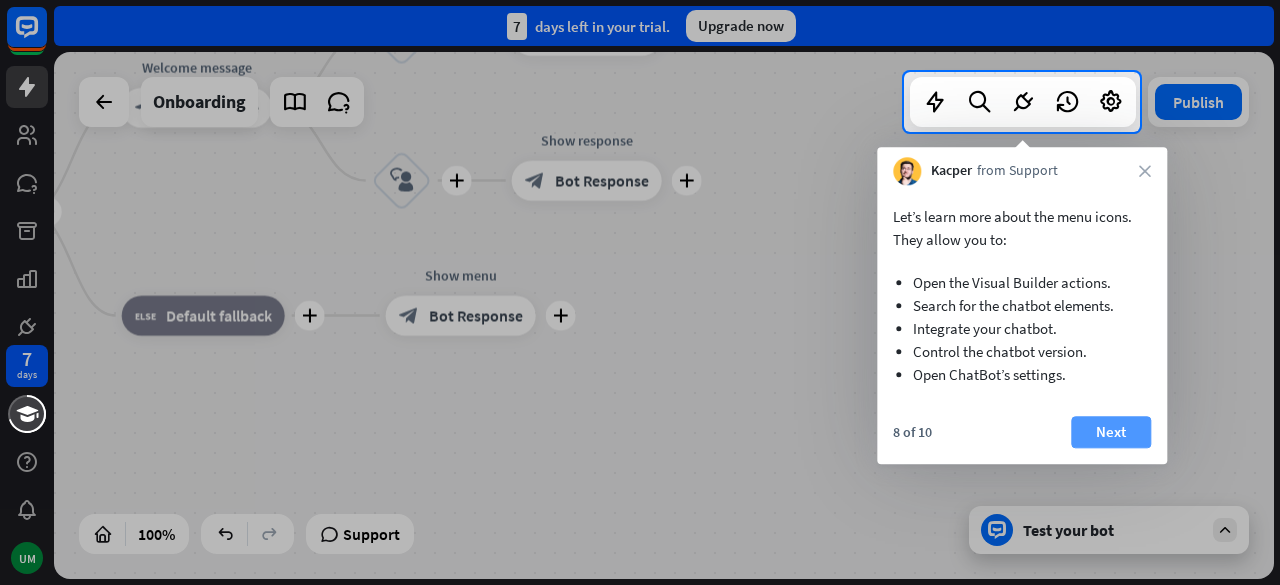 click on "Next" at bounding box center [1111, 432] 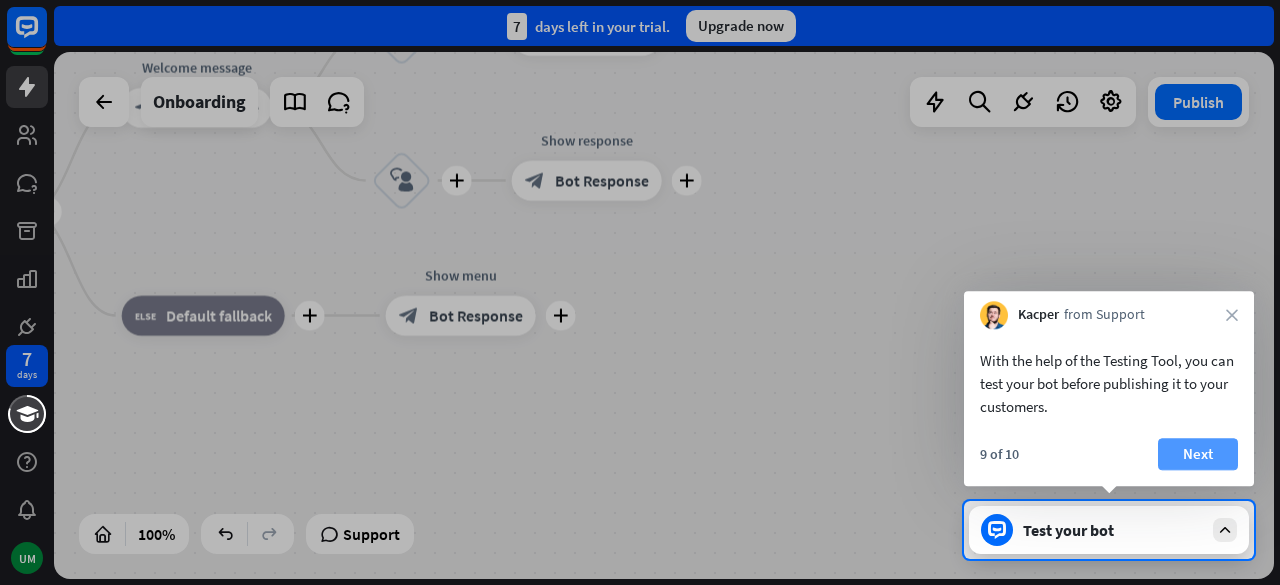 click on "Next" at bounding box center (1198, 454) 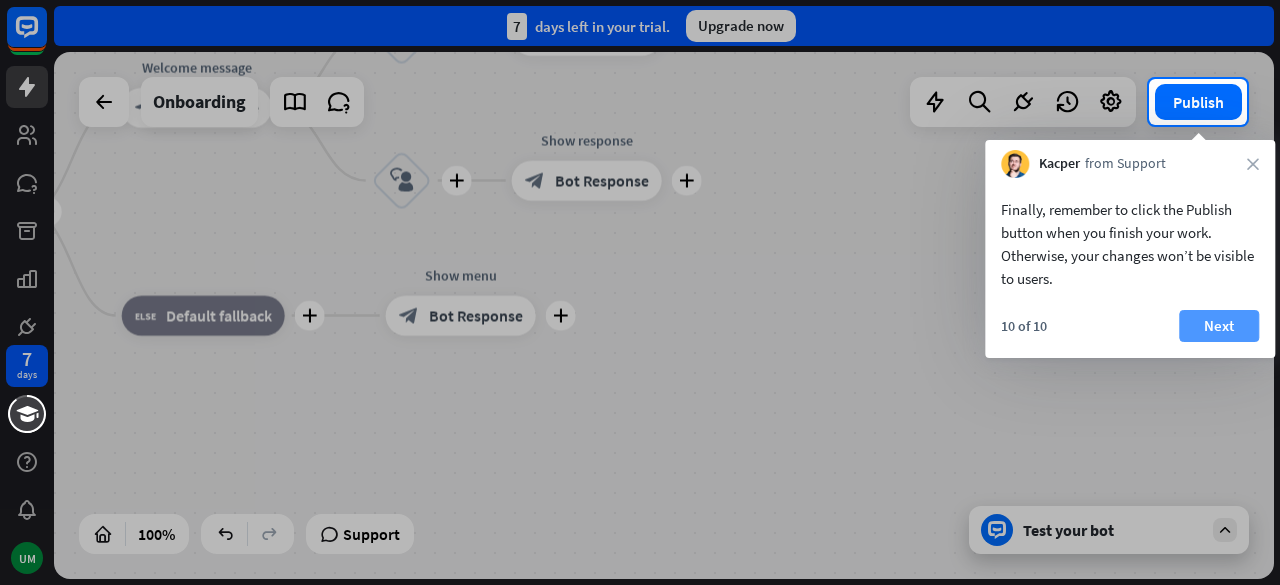 click on "Next" at bounding box center [1219, 326] 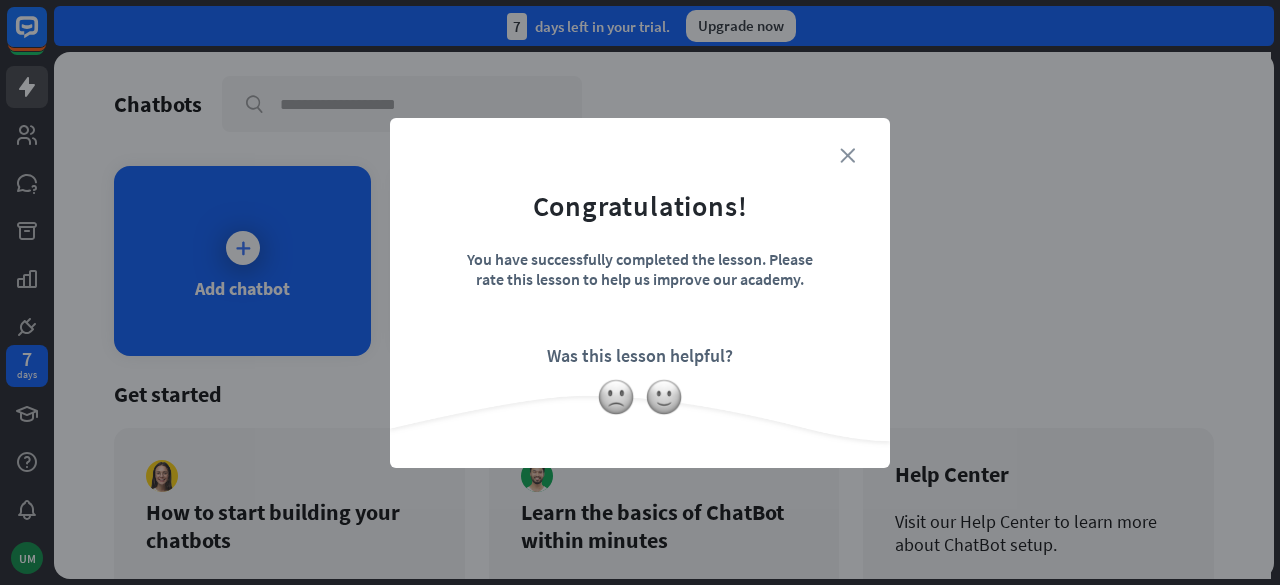 click on "close" at bounding box center [847, 155] 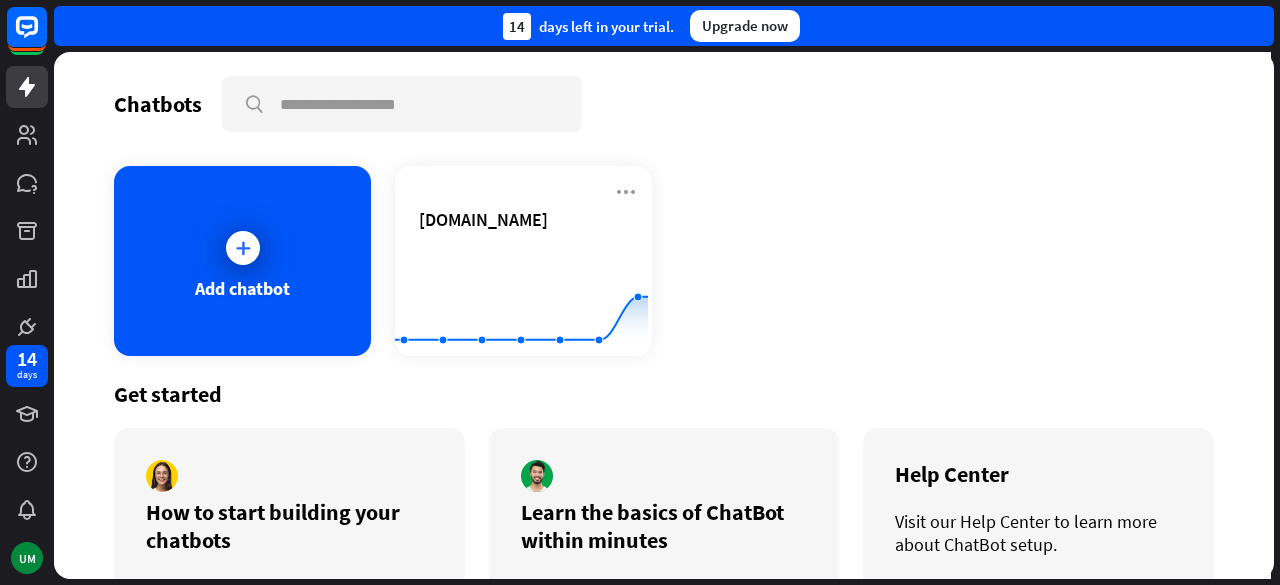 click on "Add chatbot" at bounding box center [242, 261] 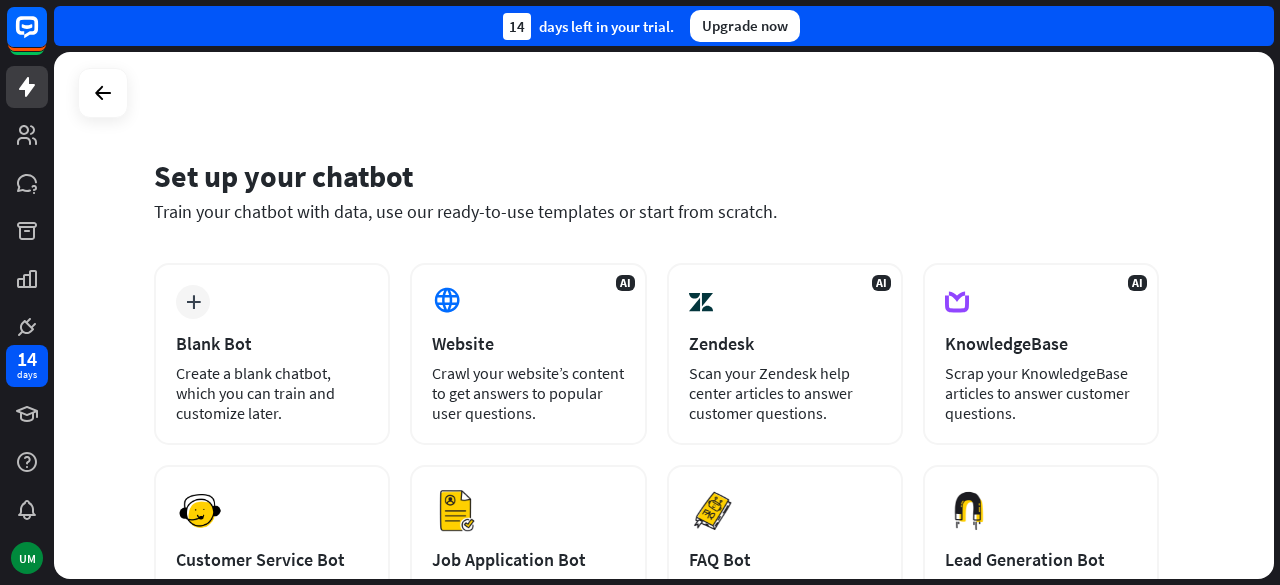 drag, startPoint x: 1275, startPoint y: 211, endPoint x: 1272, endPoint y: 317, distance: 106.04244 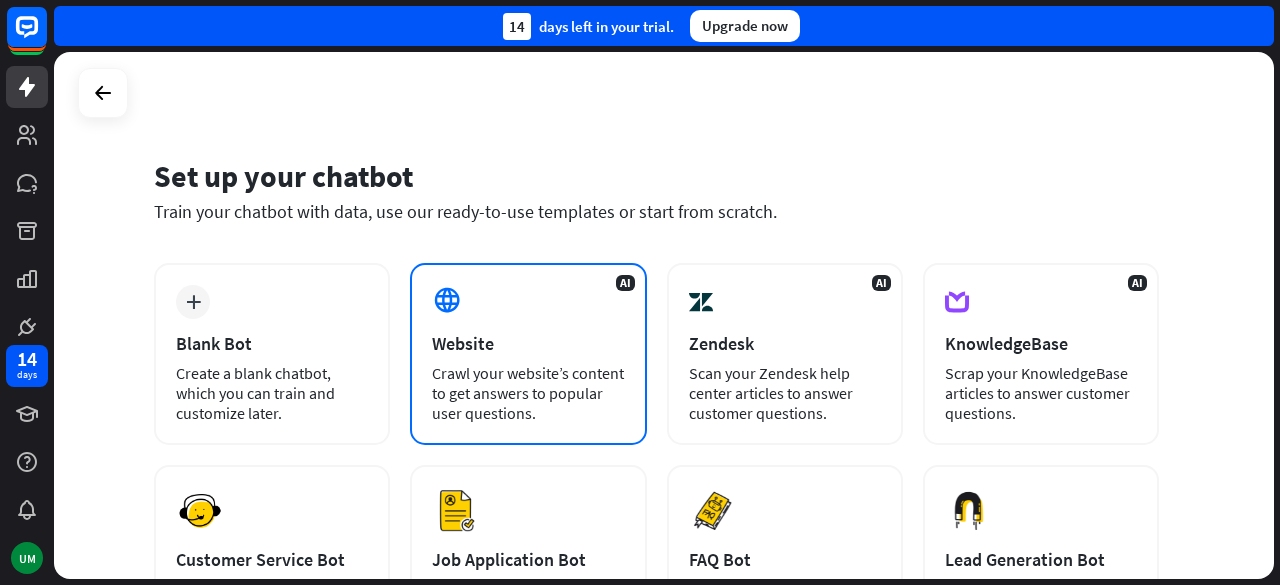 click on "Website" at bounding box center (528, 343) 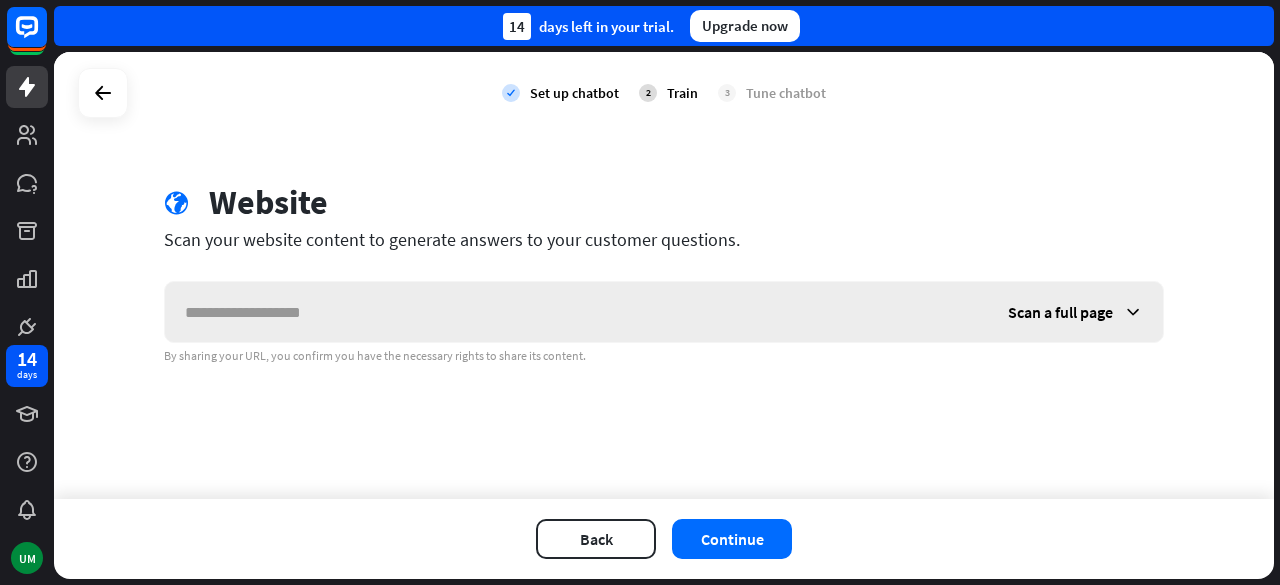 click on "Scan a full page" at bounding box center (1075, 312) 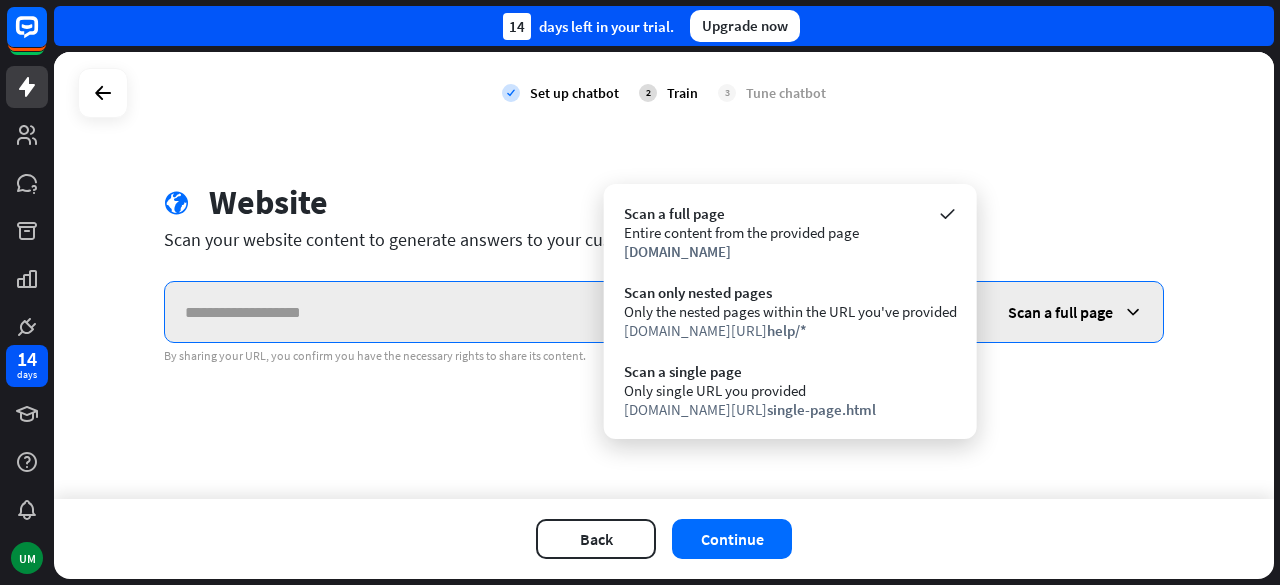 click at bounding box center [576, 312] 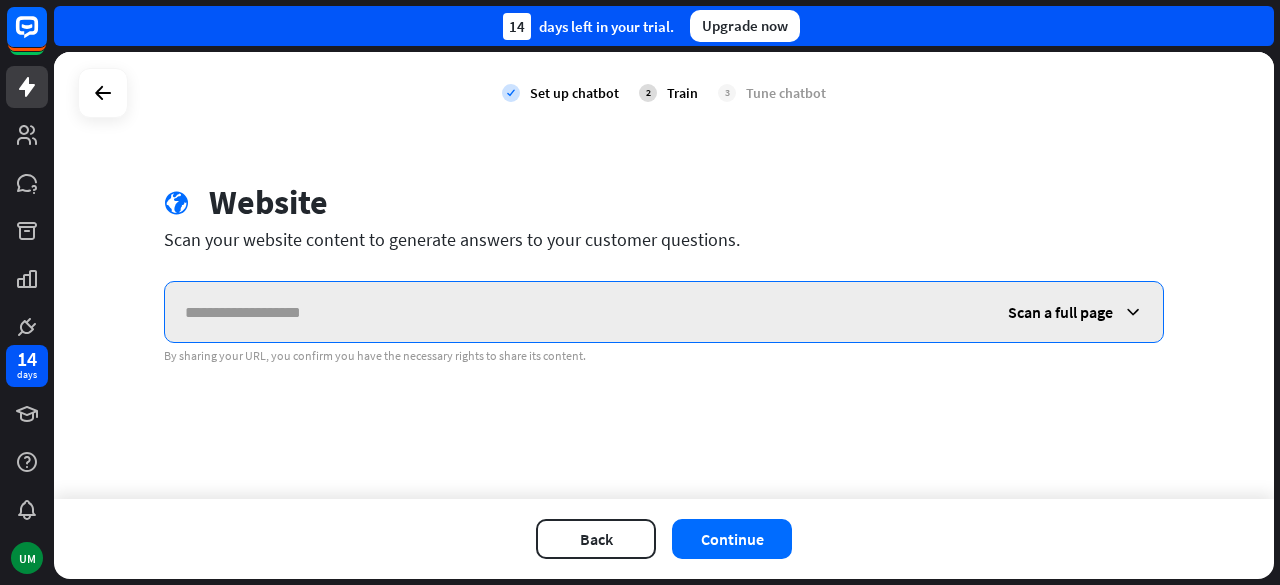 type on "*" 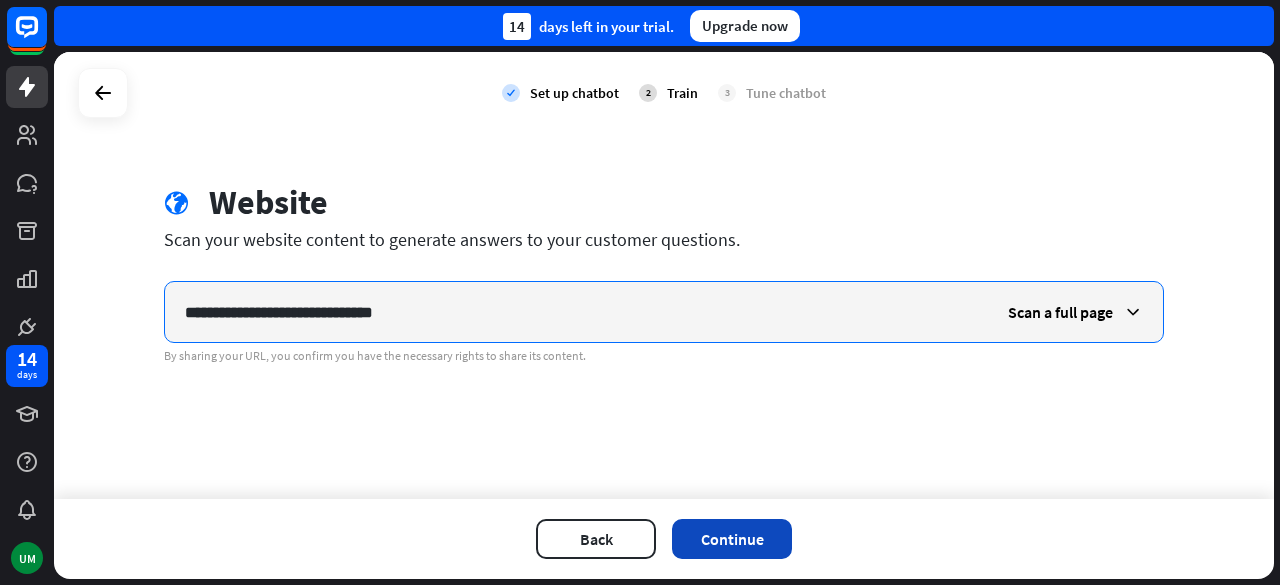 type on "**********" 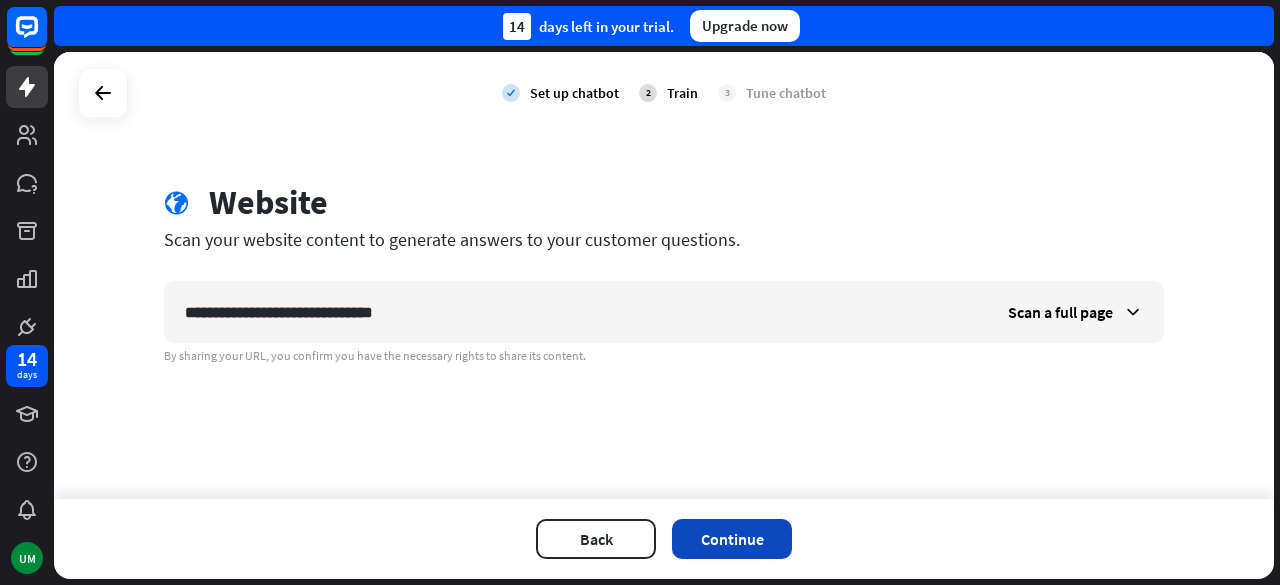 click on "Continue" at bounding box center [732, 539] 